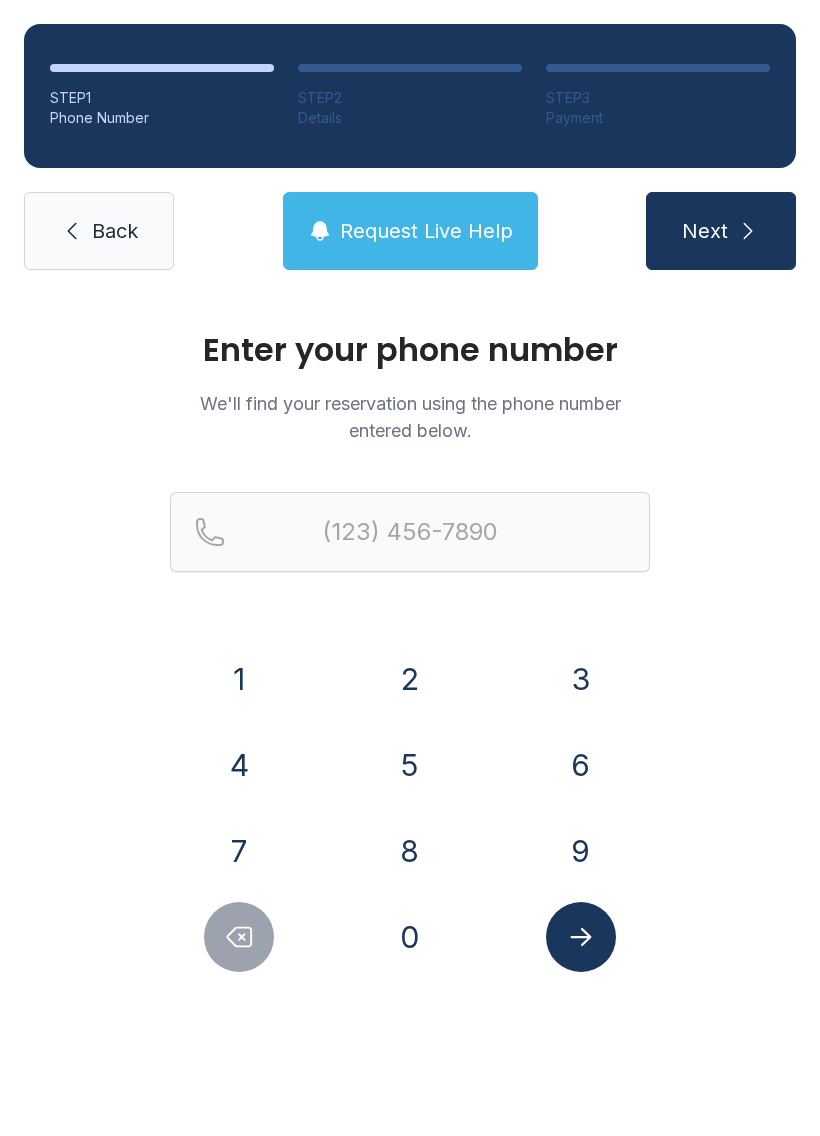scroll, scrollTop: 0, scrollLeft: 0, axis: both 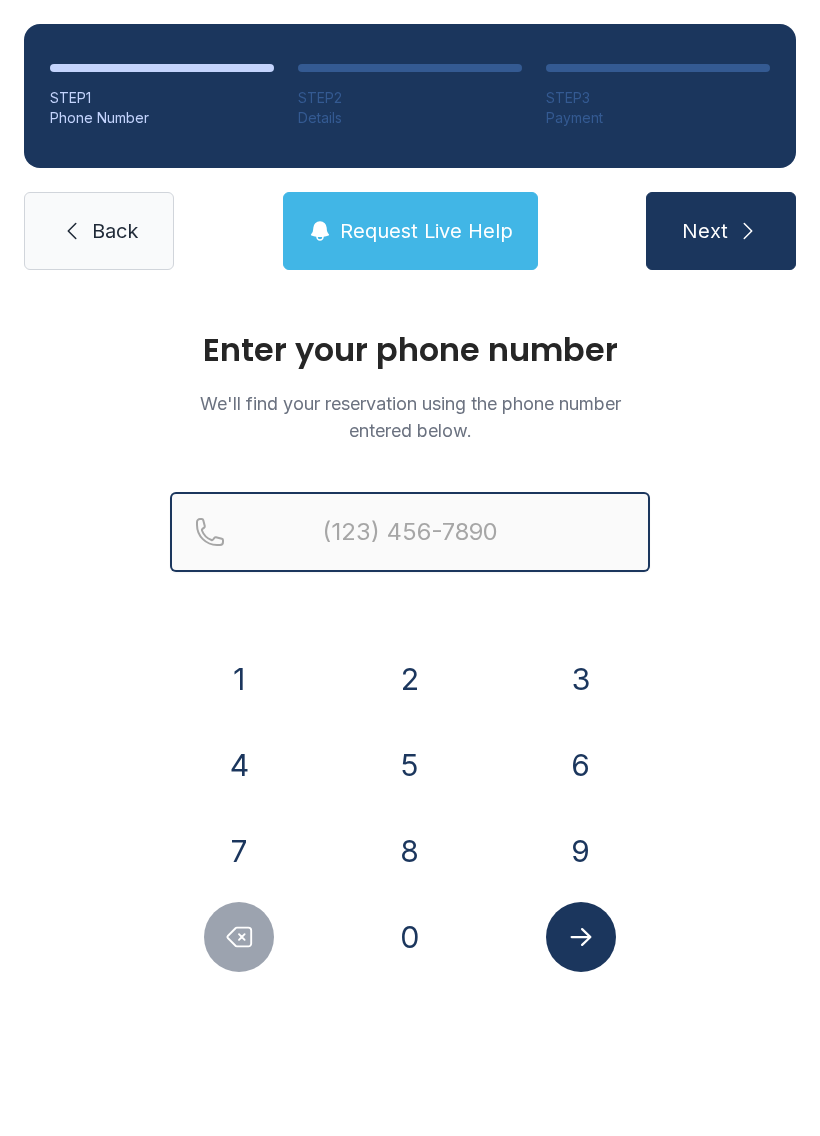 click at bounding box center [410, 532] 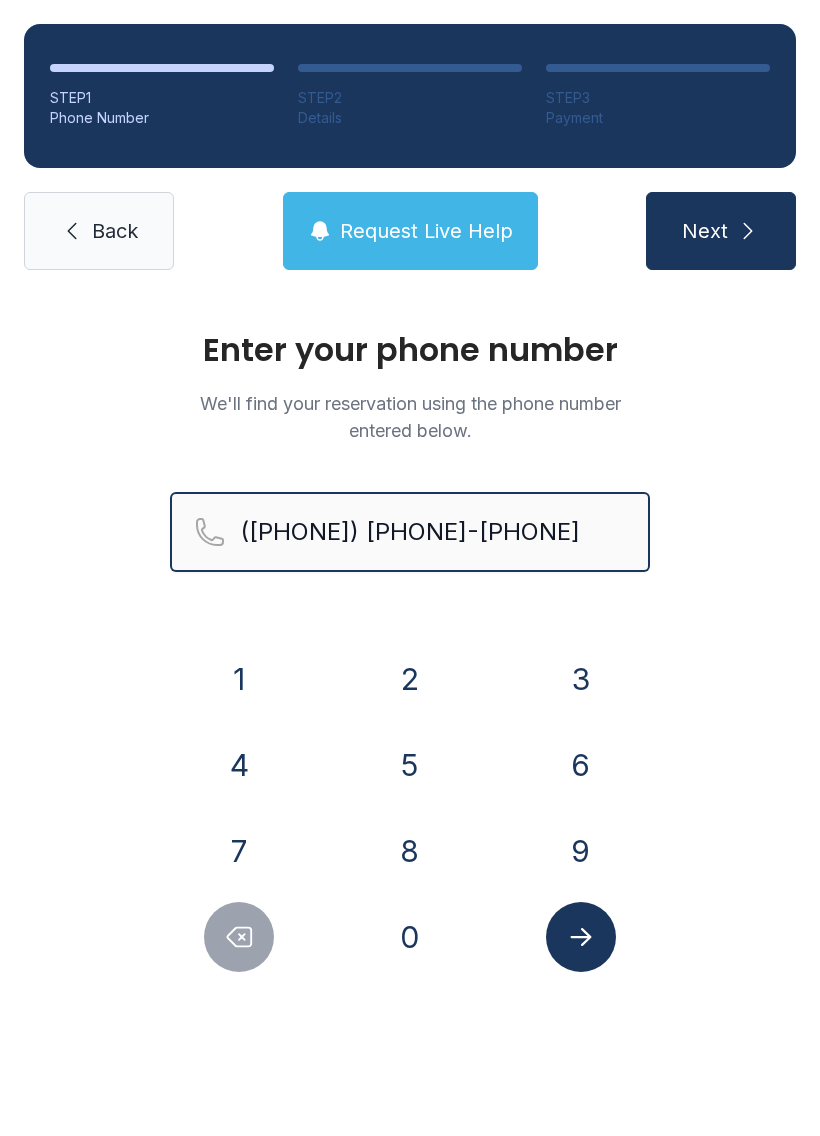 type on "([PHONE]) [PHONE]-[PHONE]" 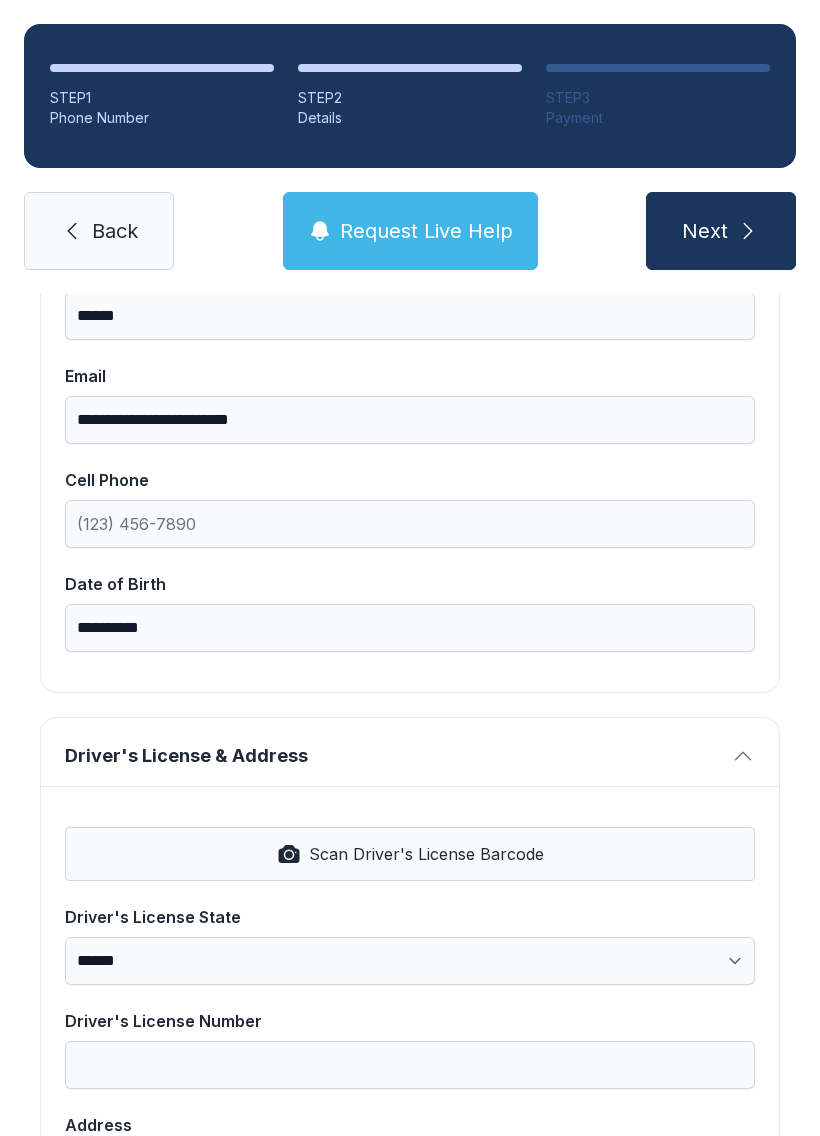 scroll, scrollTop: 355, scrollLeft: 0, axis: vertical 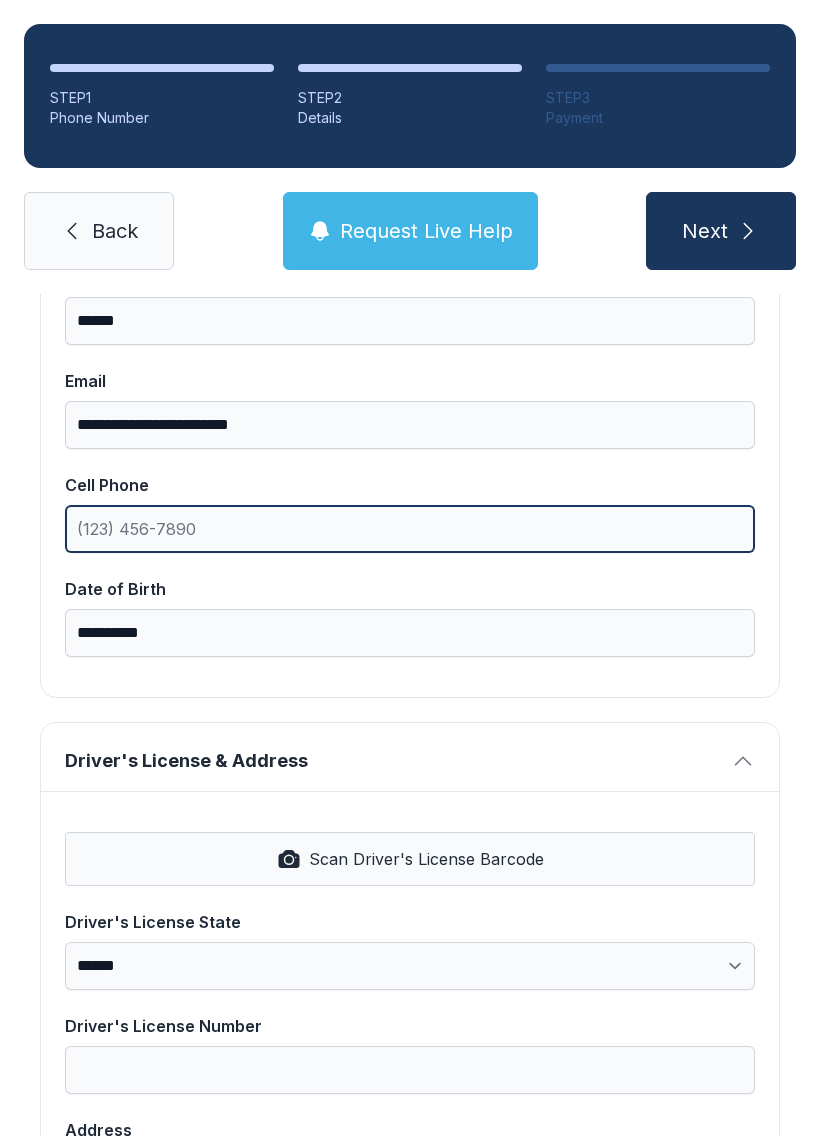 click on "Cell Phone" at bounding box center (410, 529) 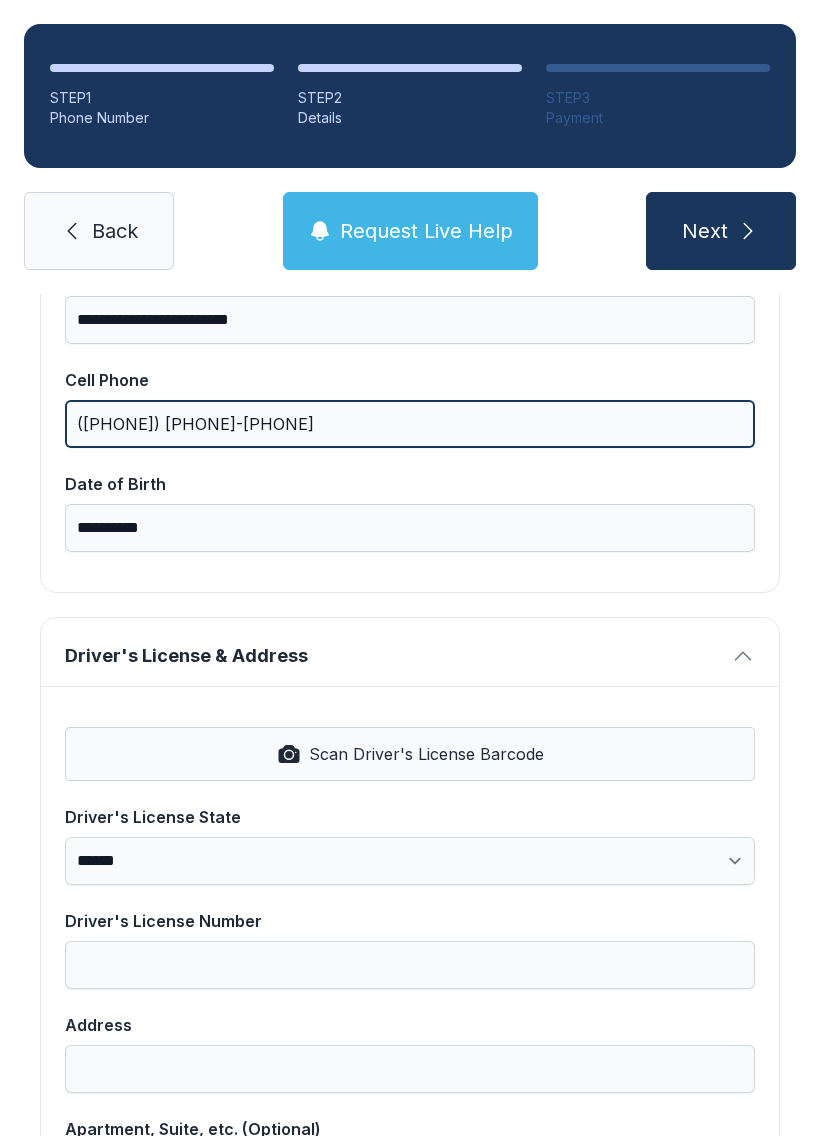 scroll, scrollTop: 470, scrollLeft: 0, axis: vertical 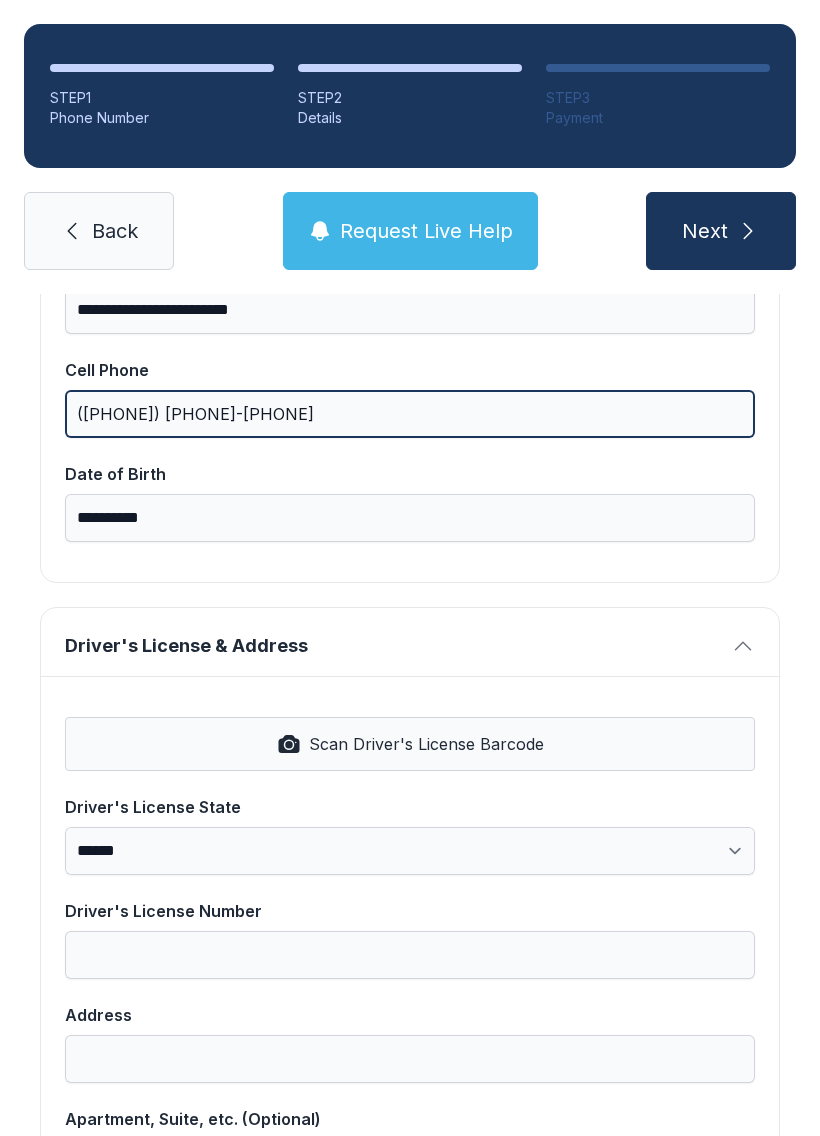 type on "([PHONE]) [PHONE]-[PHONE]" 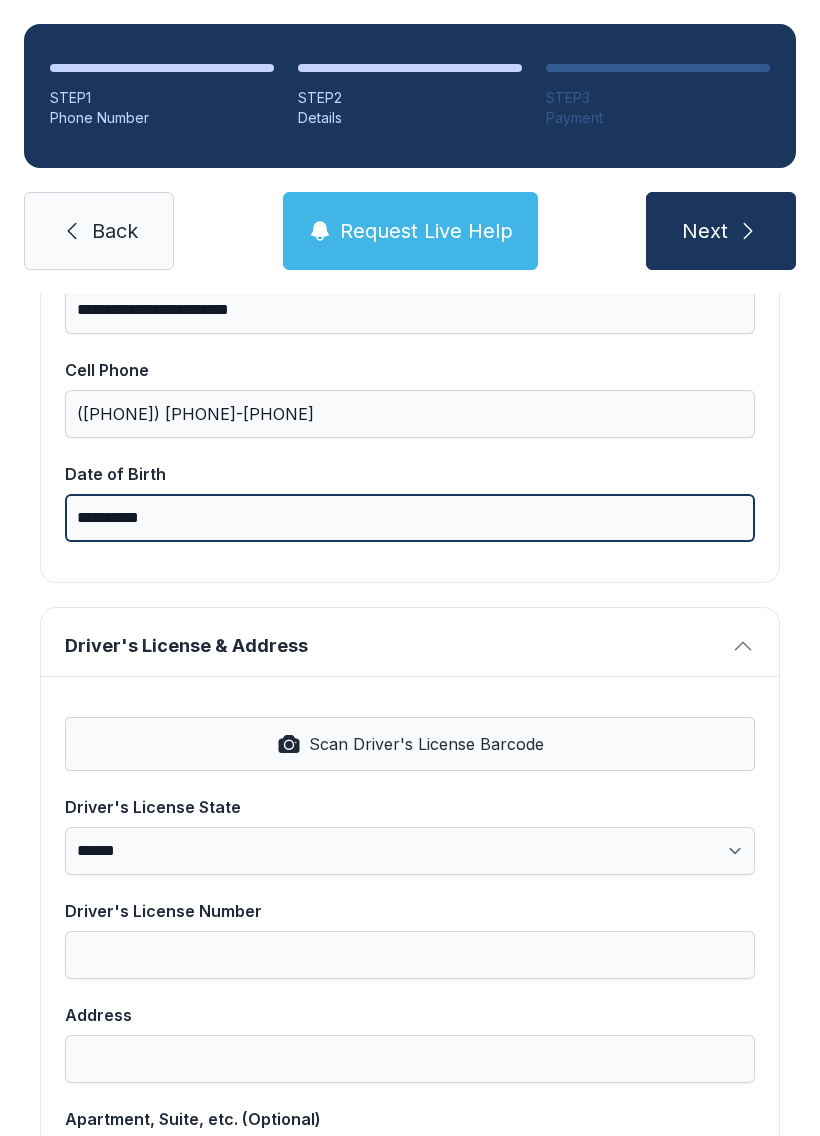 click on "**********" at bounding box center [410, 518] 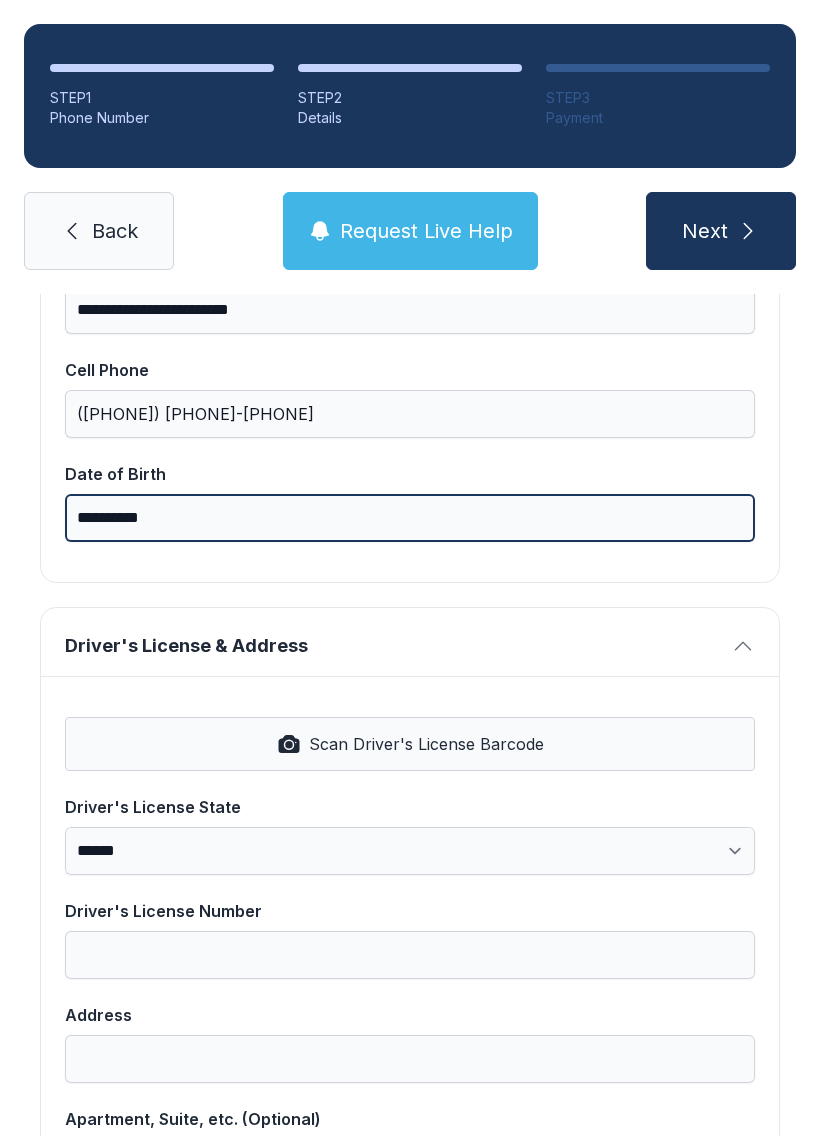 type on "**********" 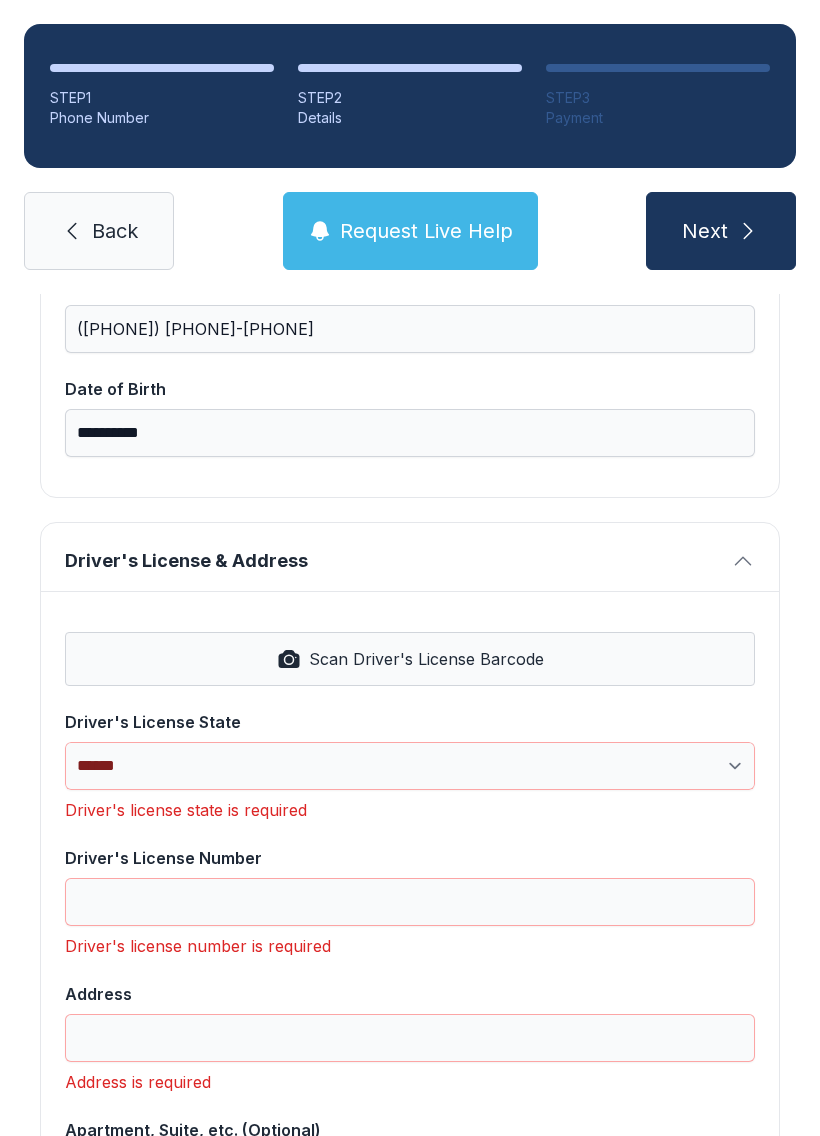 scroll, scrollTop: 549, scrollLeft: 0, axis: vertical 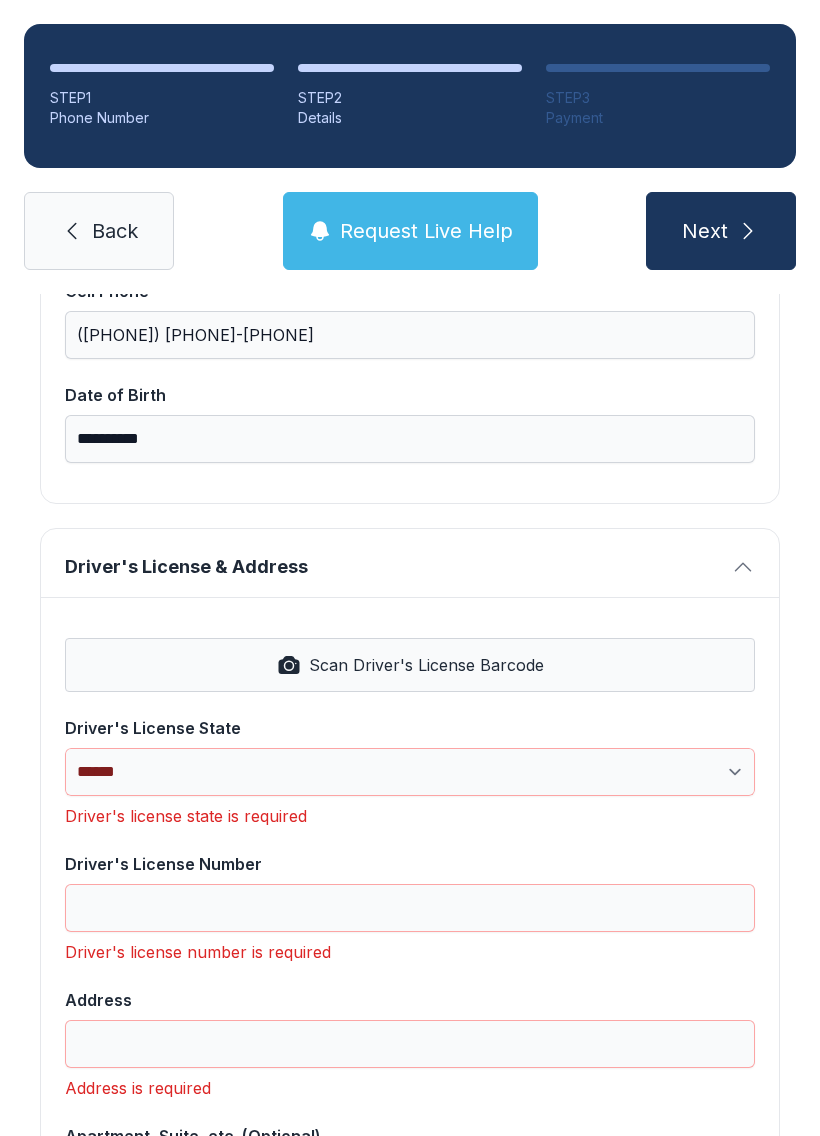 click on "Scan Driver's License Barcode" at bounding box center (426, 665) 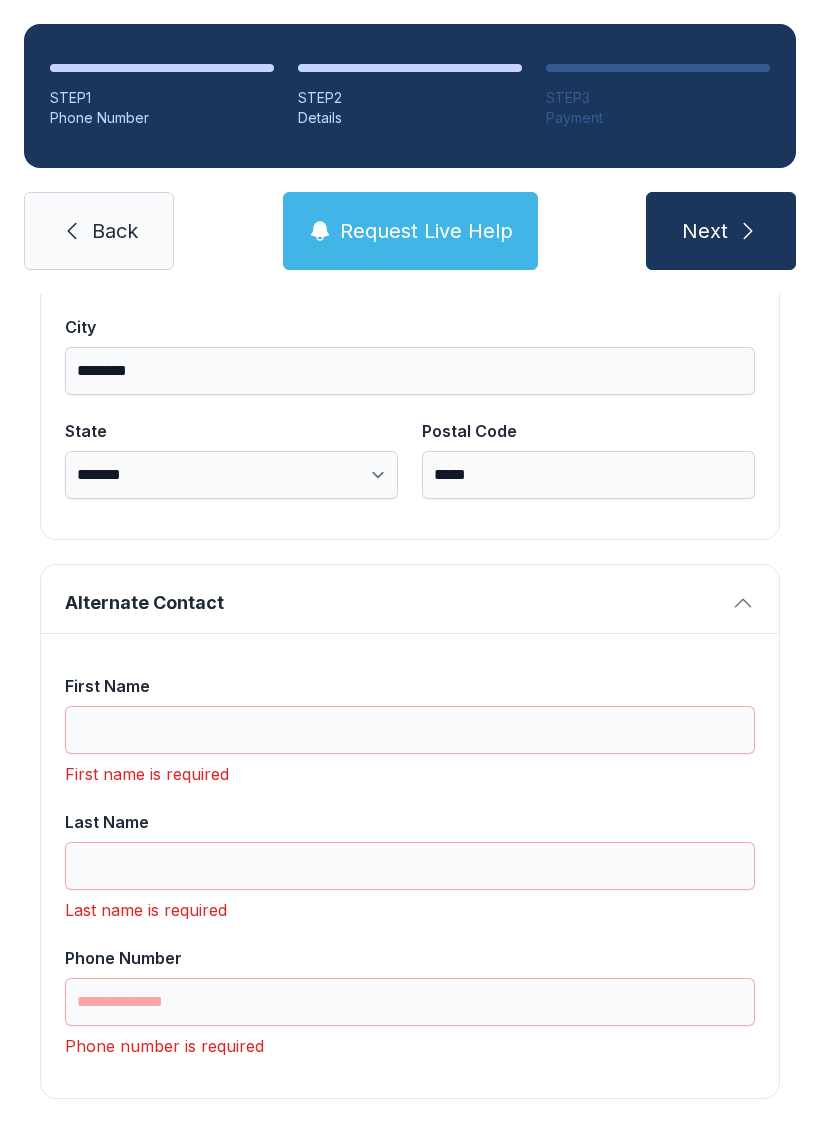 scroll, scrollTop: 1365, scrollLeft: 0, axis: vertical 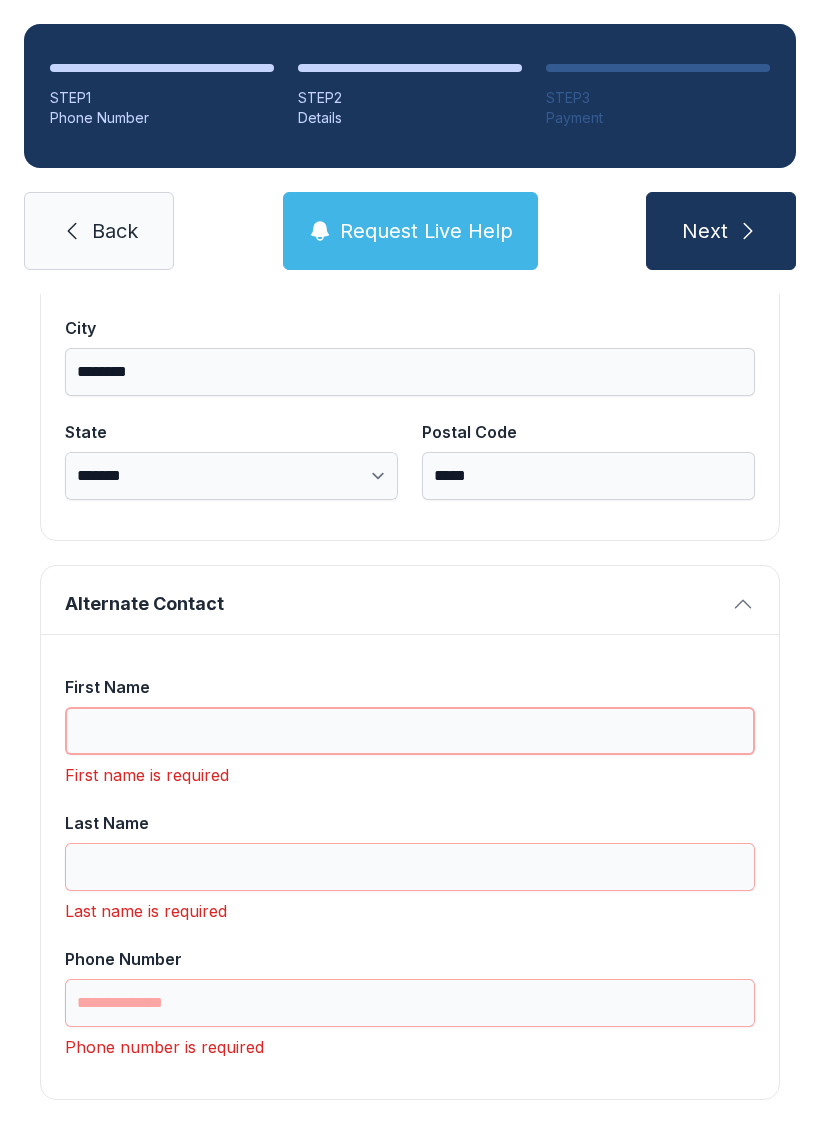 click on "First Name" at bounding box center [410, 731] 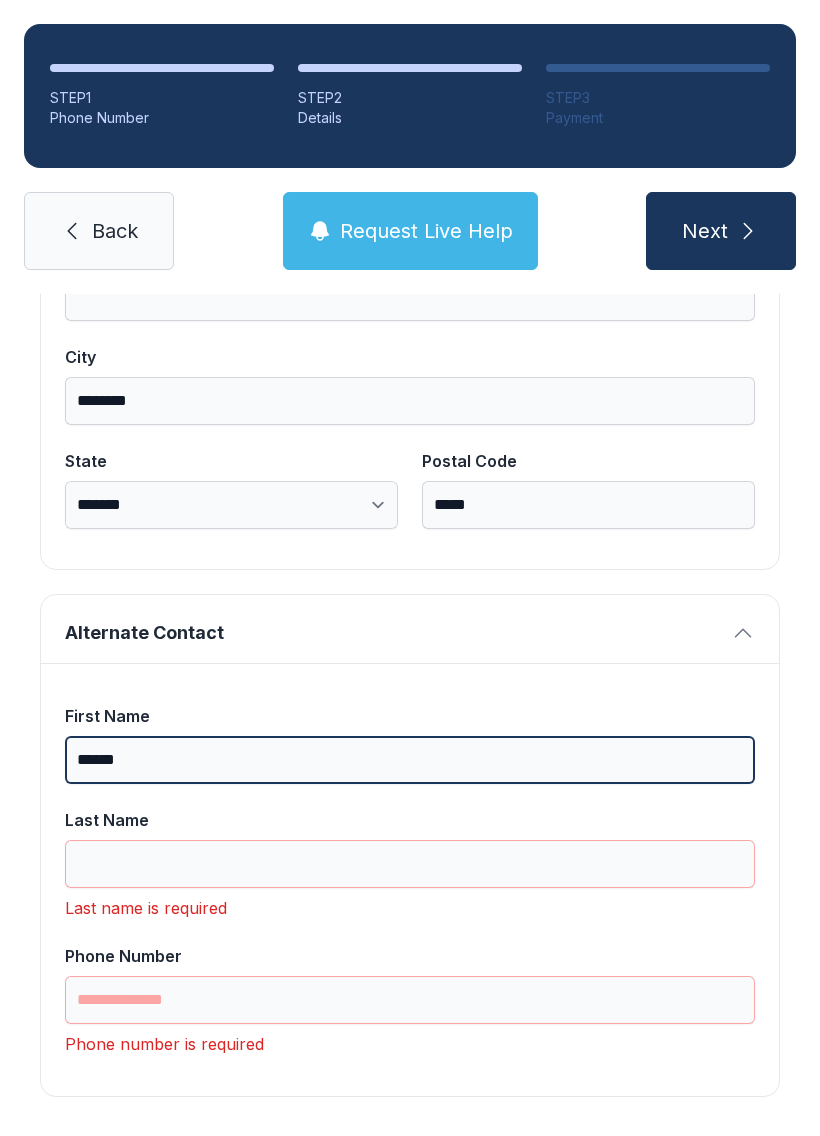 scroll, scrollTop: 1333, scrollLeft: 0, axis: vertical 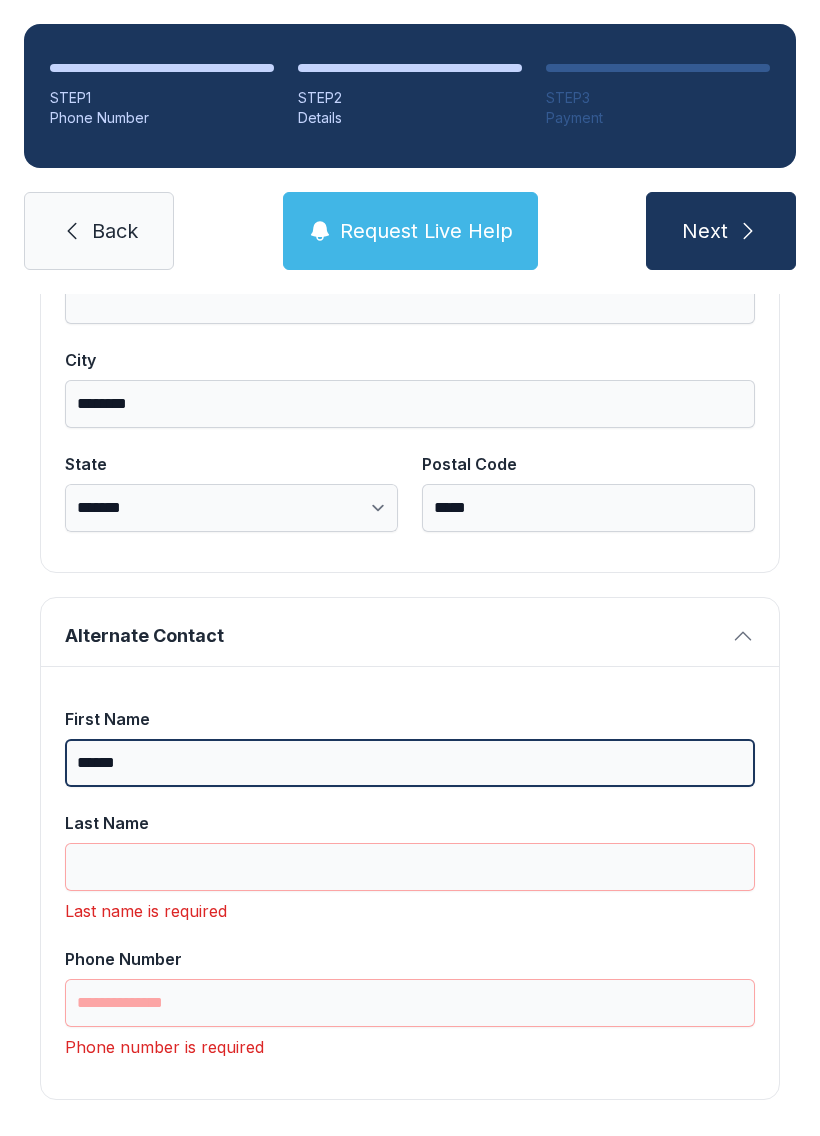 type on "******" 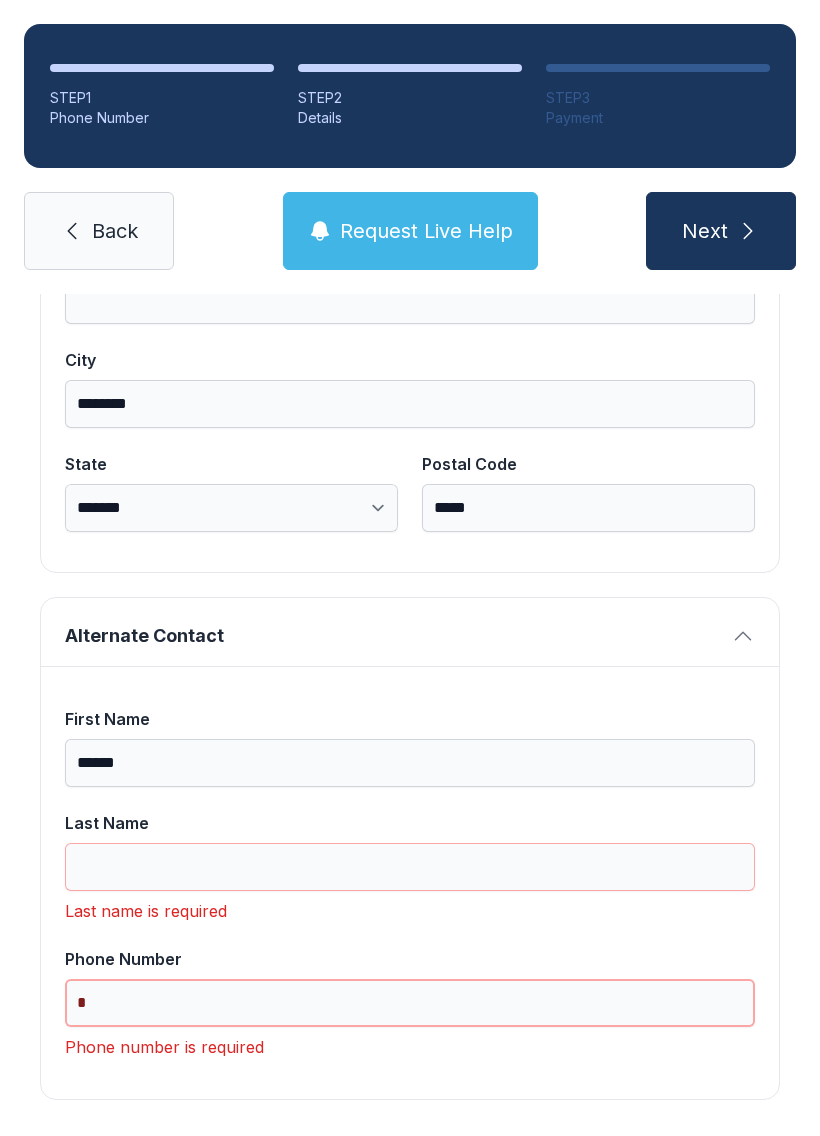 scroll, scrollTop: 44, scrollLeft: 0, axis: vertical 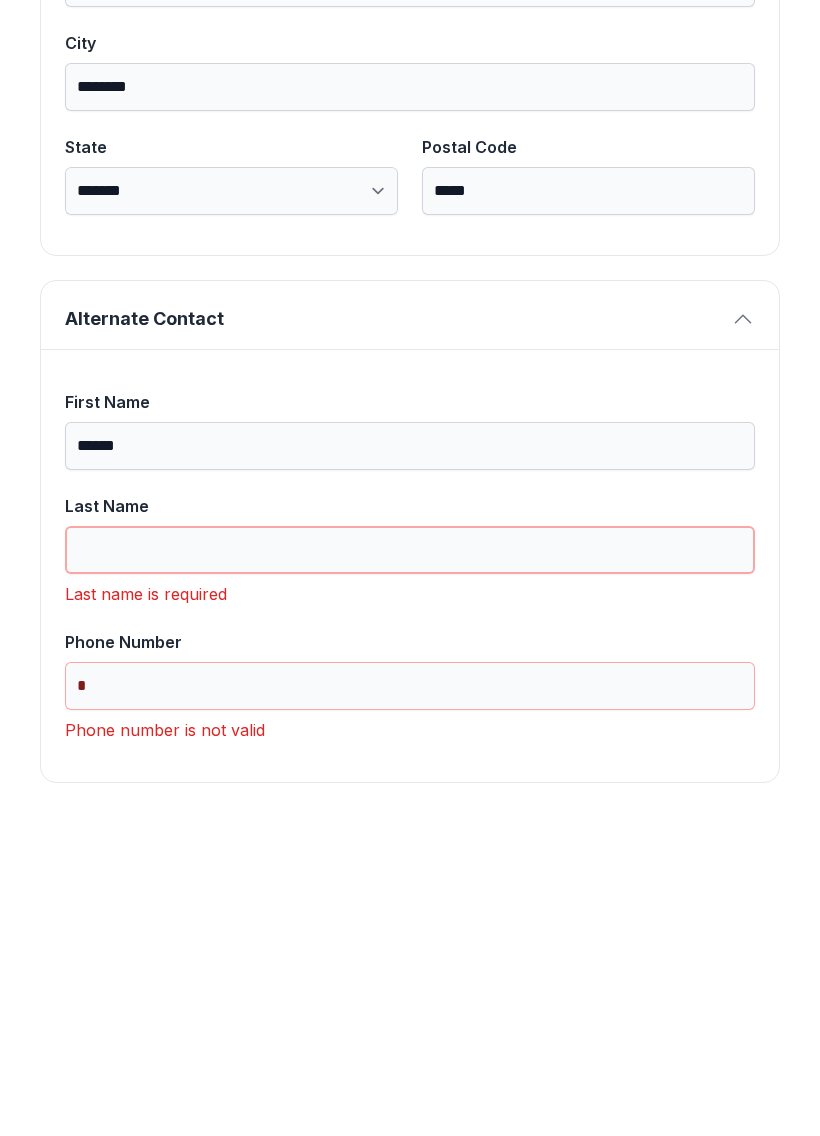 click on "Last Name" at bounding box center [410, 867] 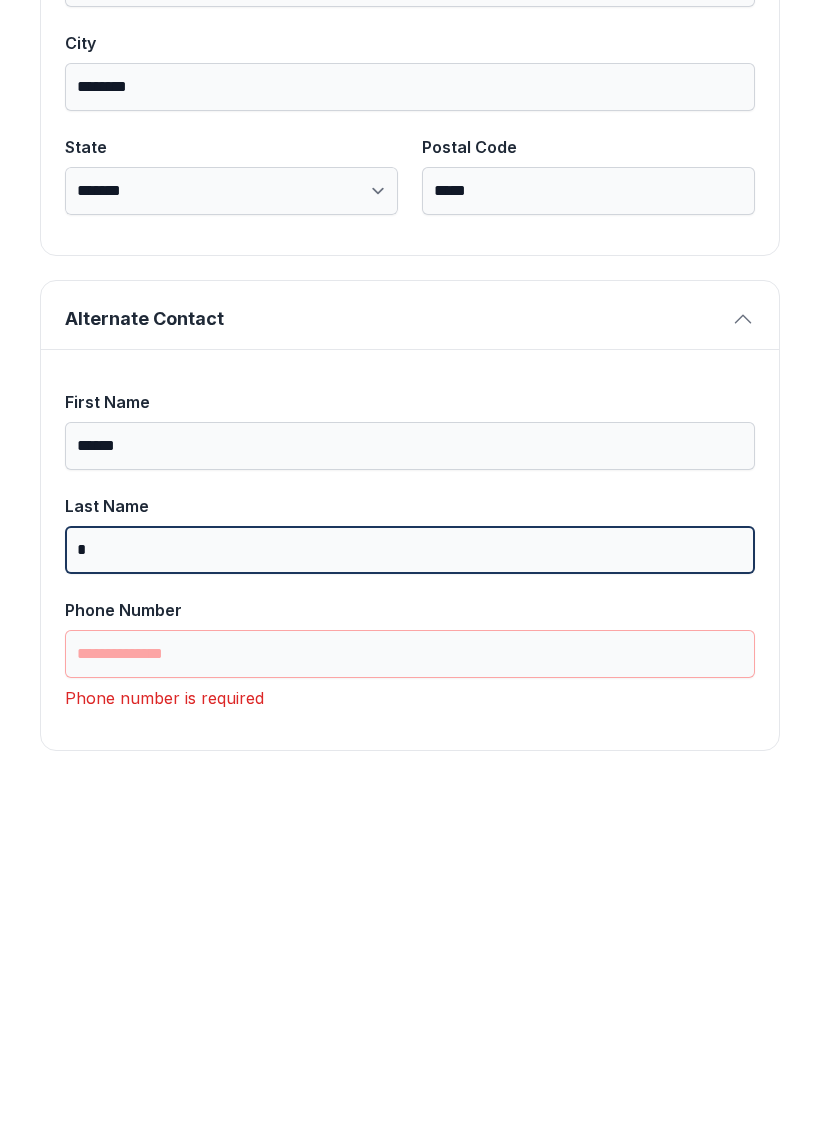 scroll, scrollTop: 1301, scrollLeft: 0, axis: vertical 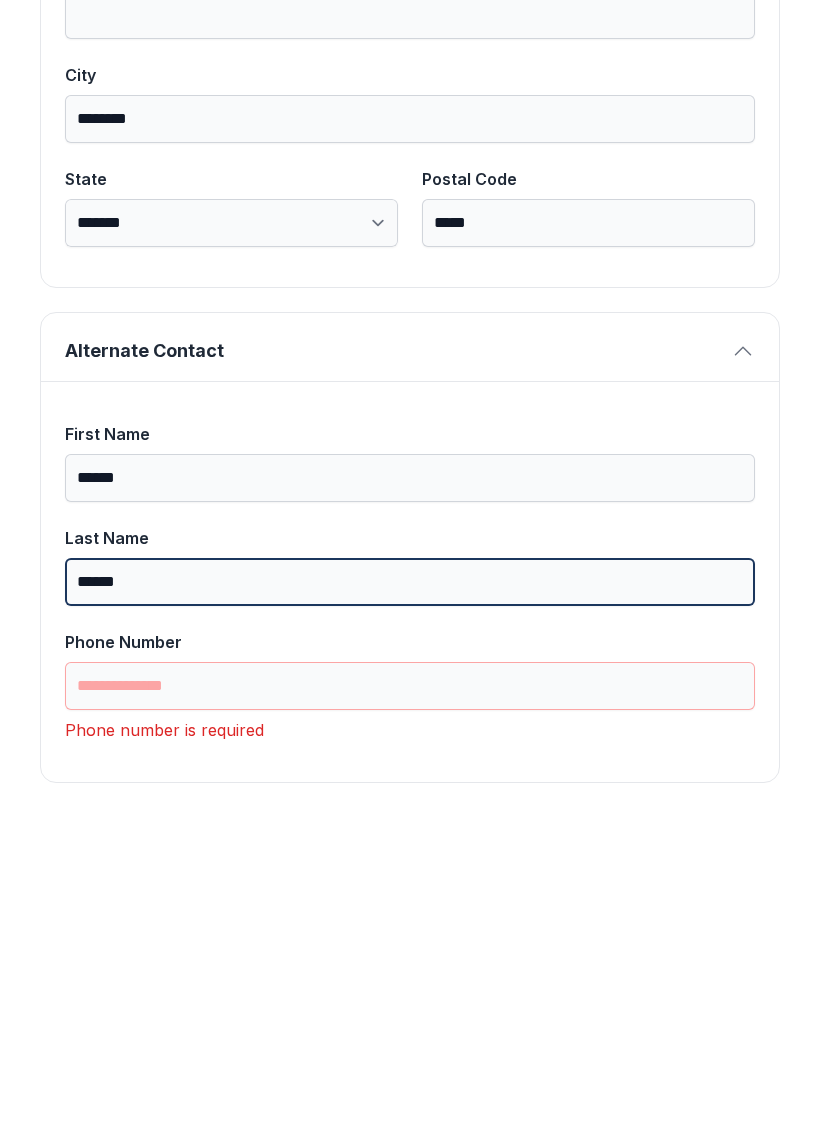 type on "******" 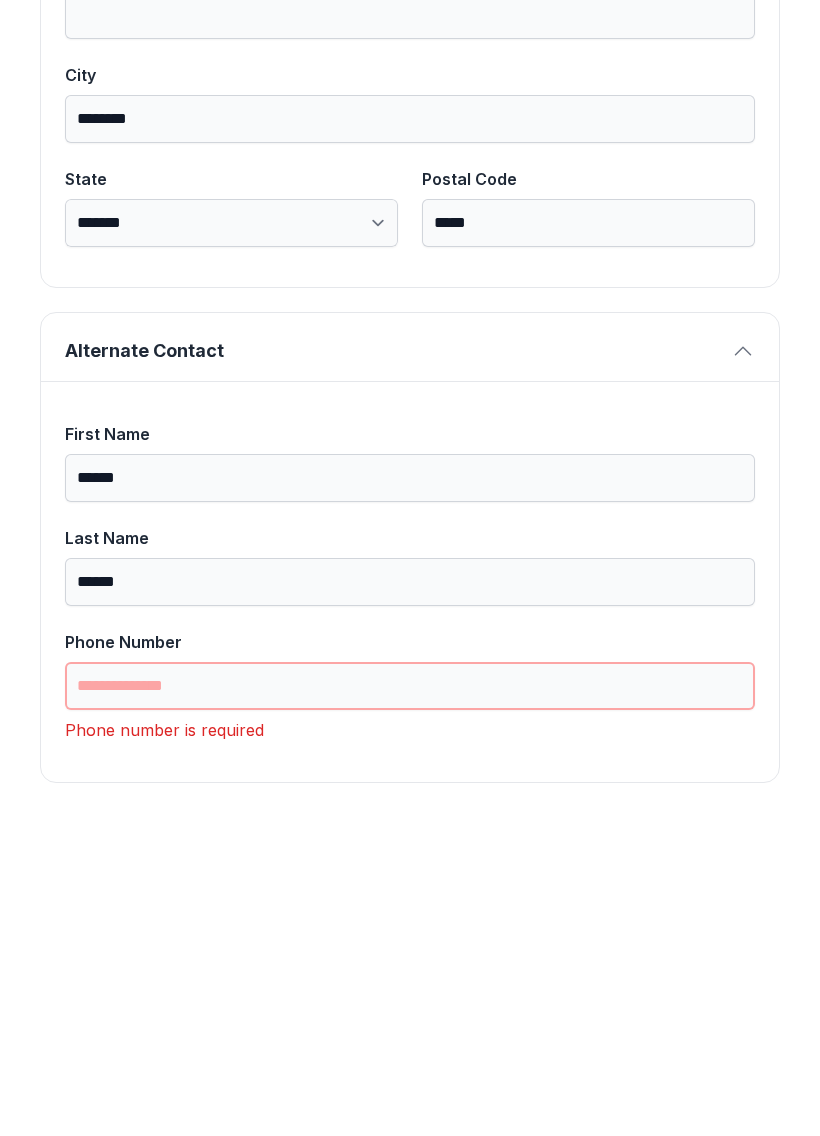 click on "Phone Number" at bounding box center [410, 1003] 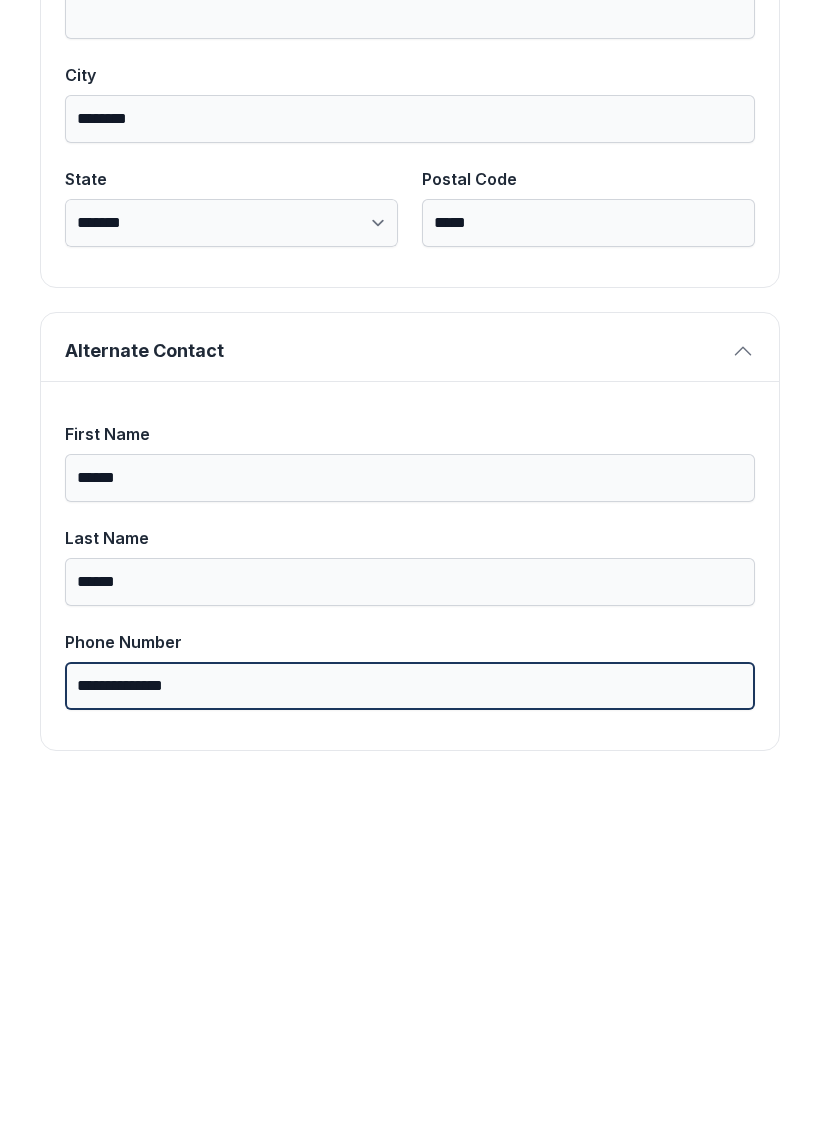 scroll, scrollTop: 1269, scrollLeft: 0, axis: vertical 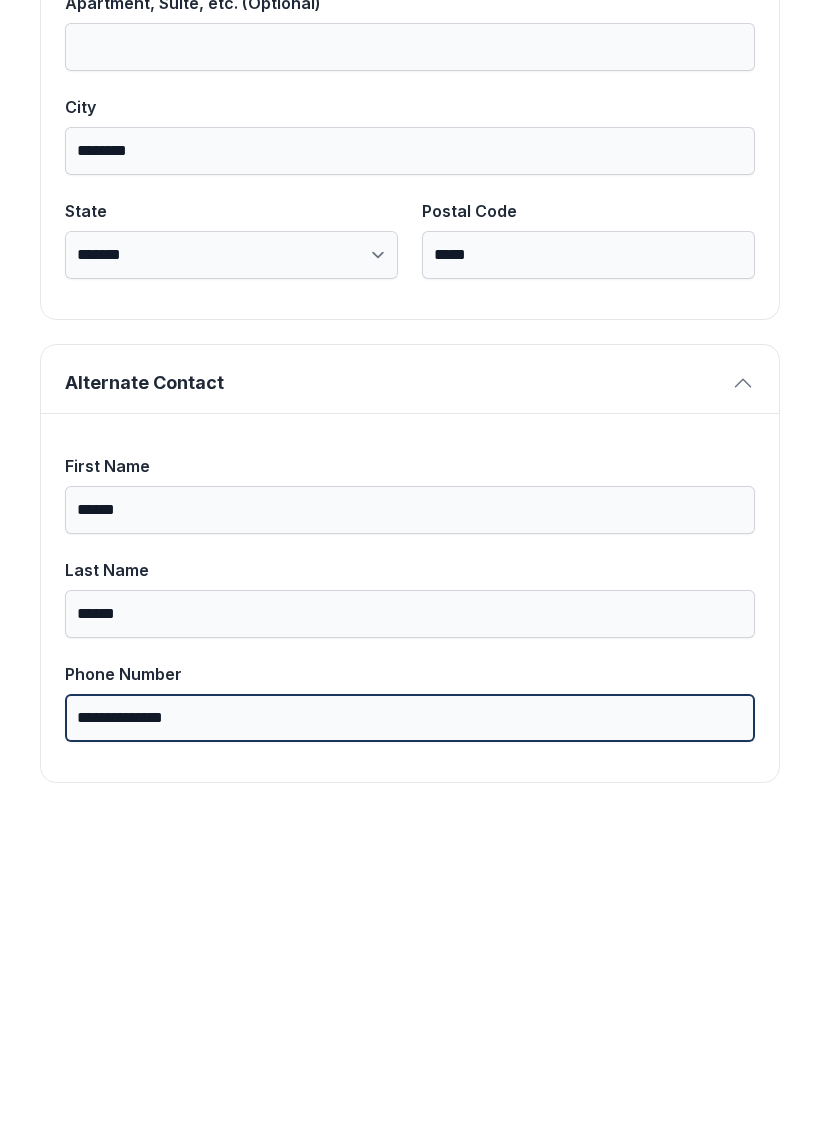 type on "**********" 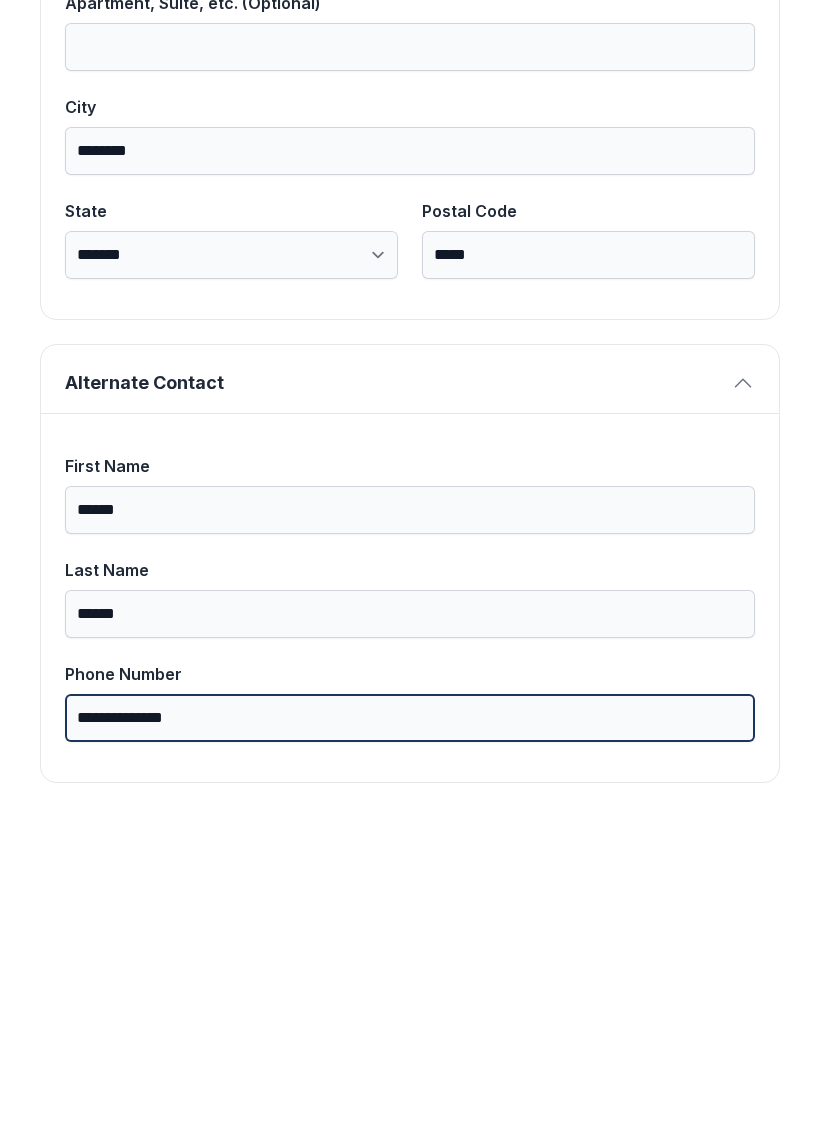 scroll, scrollTop: 0, scrollLeft: 0, axis: both 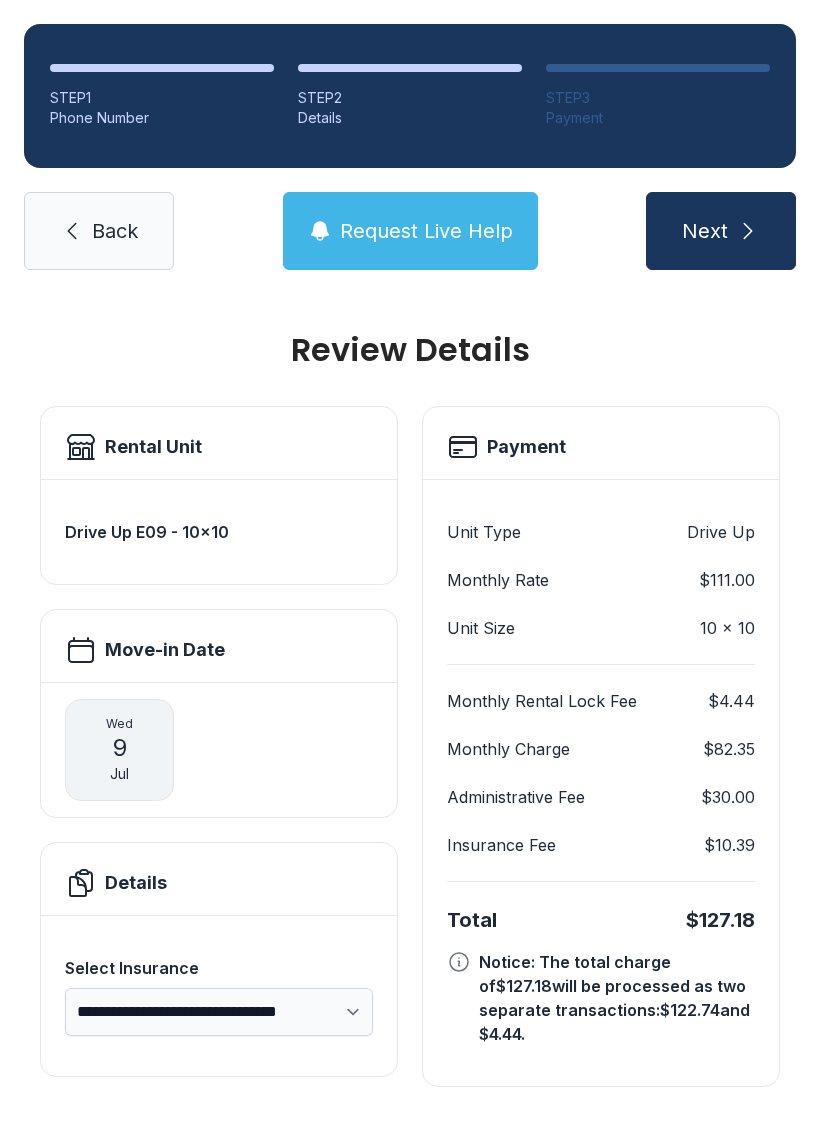 click on "Next" at bounding box center (721, 231) 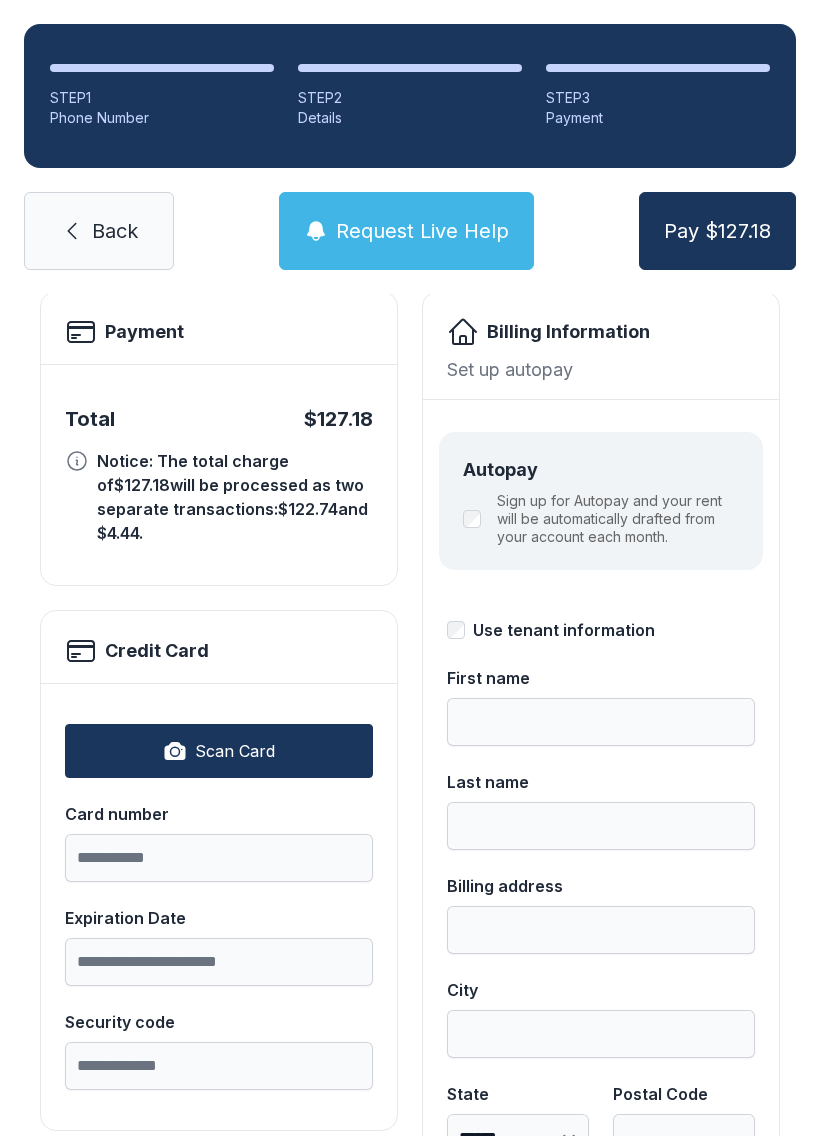 scroll, scrollTop: 117, scrollLeft: 0, axis: vertical 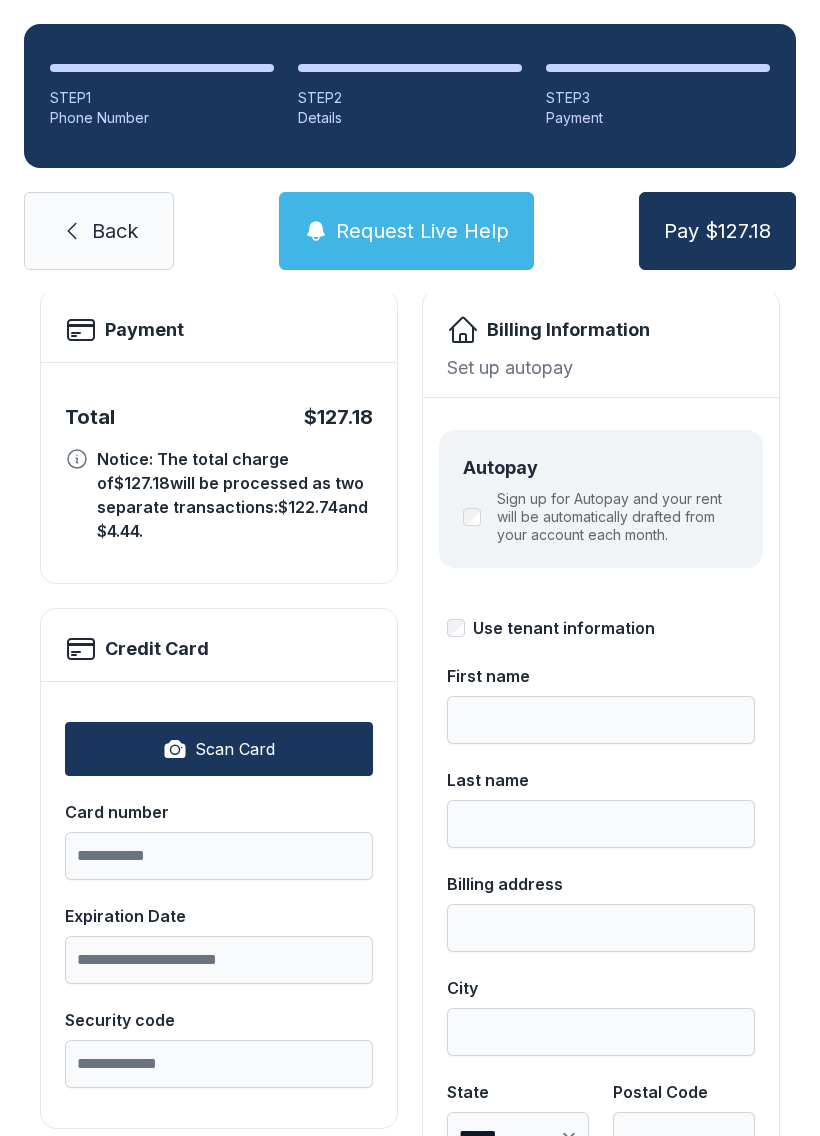 click on "Scan Card" at bounding box center [219, 749] 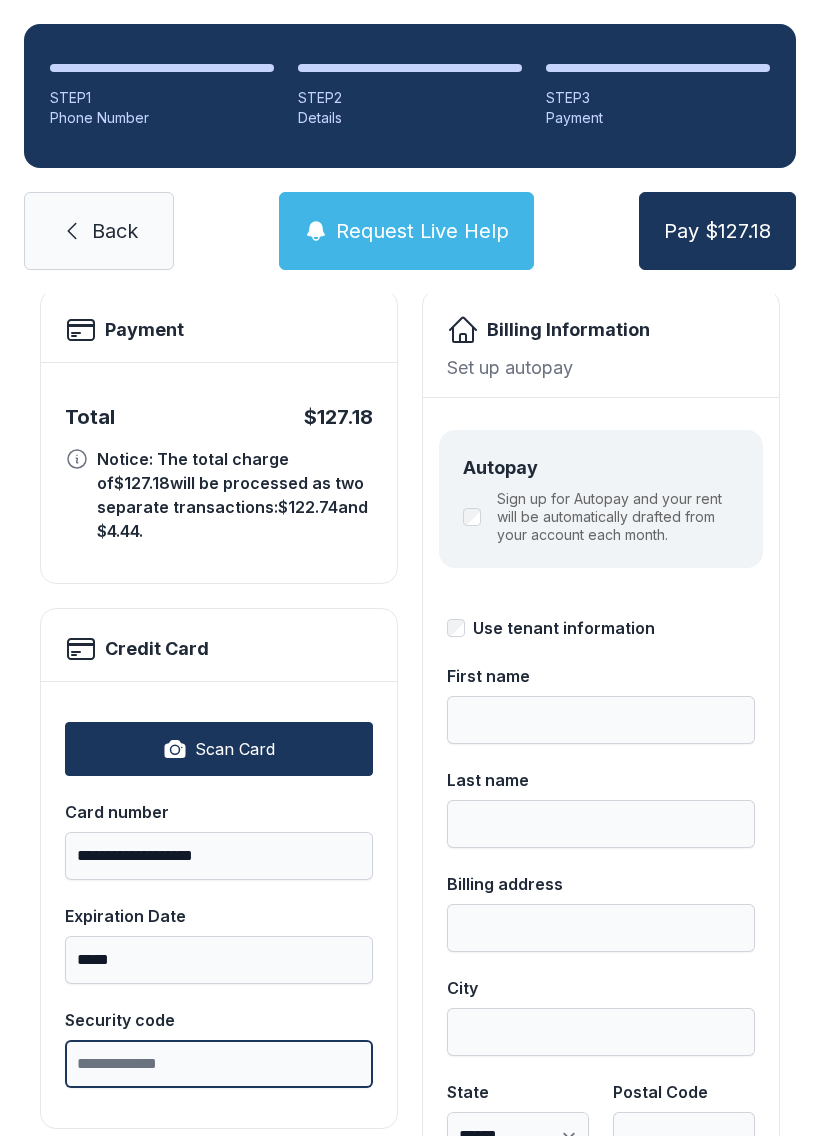 click on "Security code" at bounding box center (219, 1064) 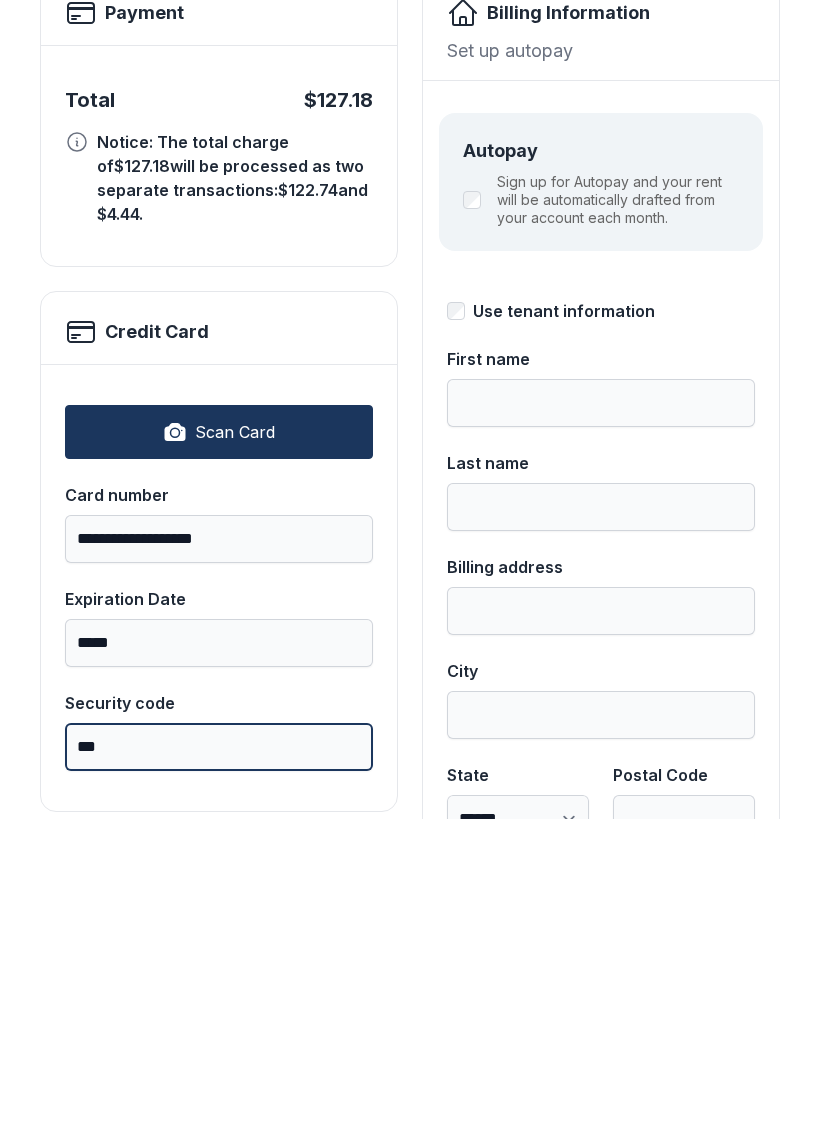 type on "***" 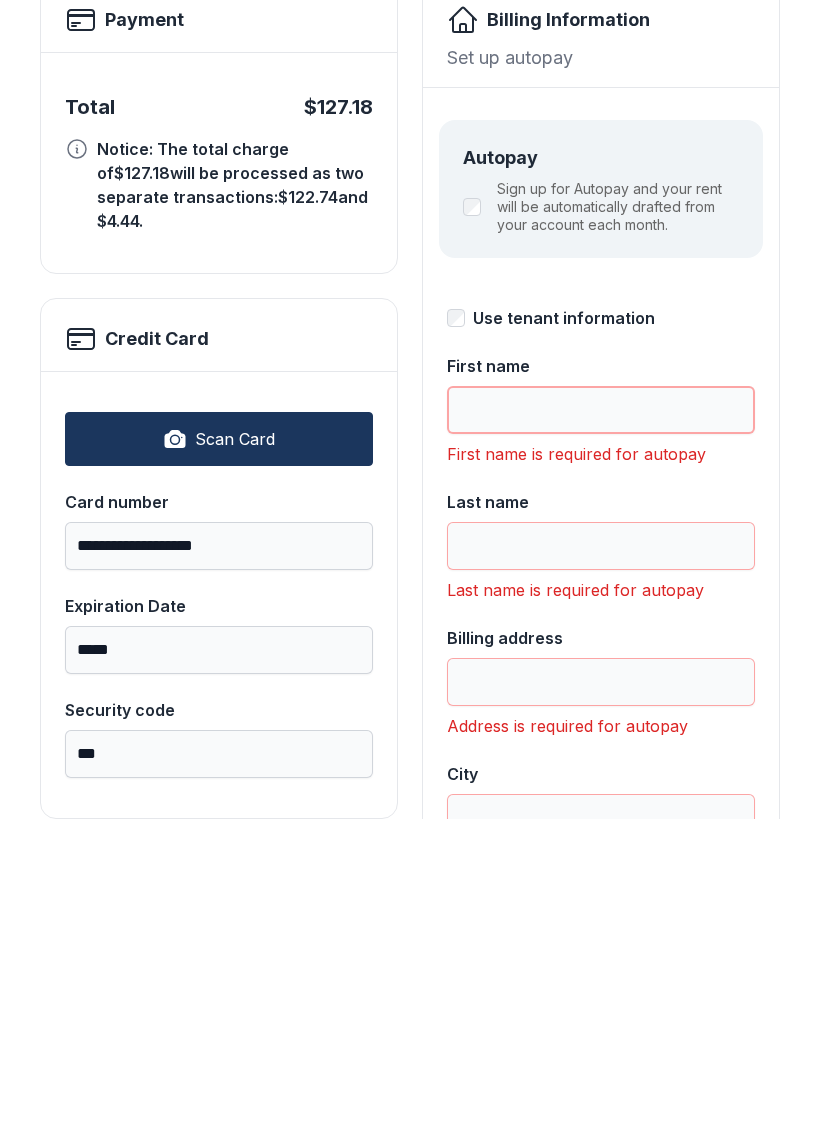 scroll, scrollTop: 113, scrollLeft: 0, axis: vertical 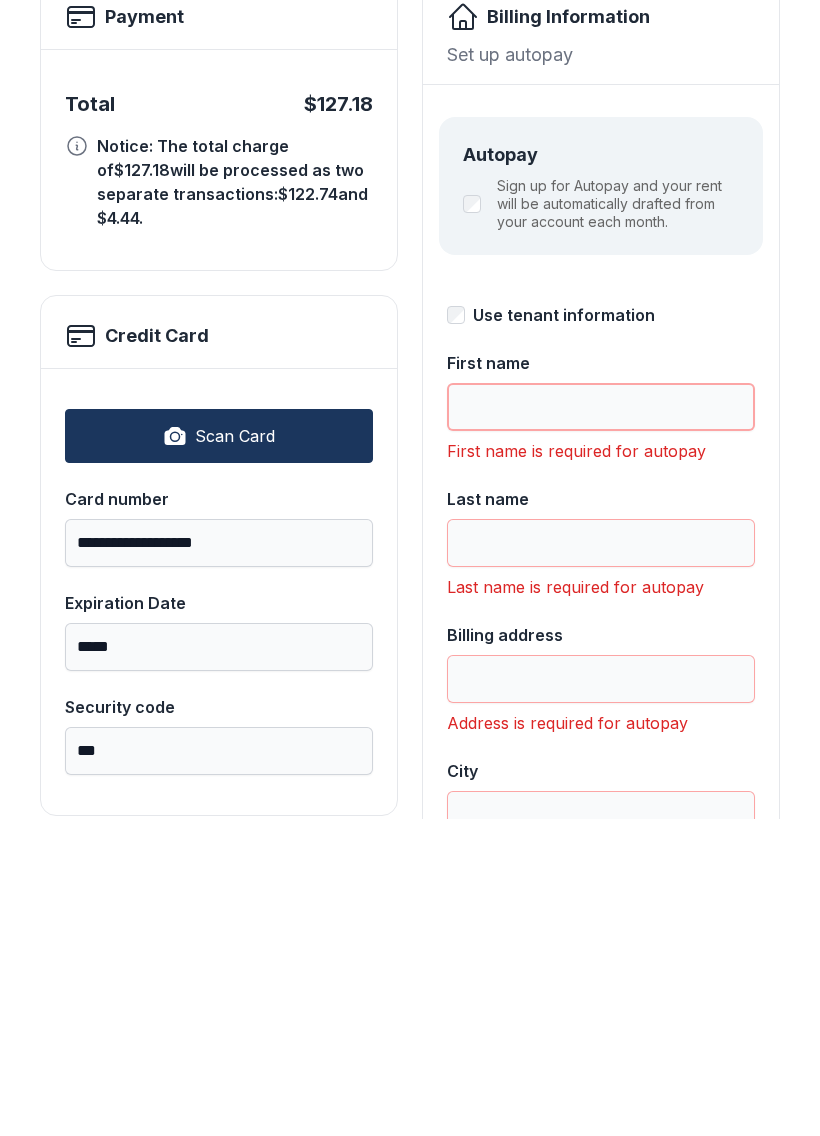 click on "First name" at bounding box center [601, 724] 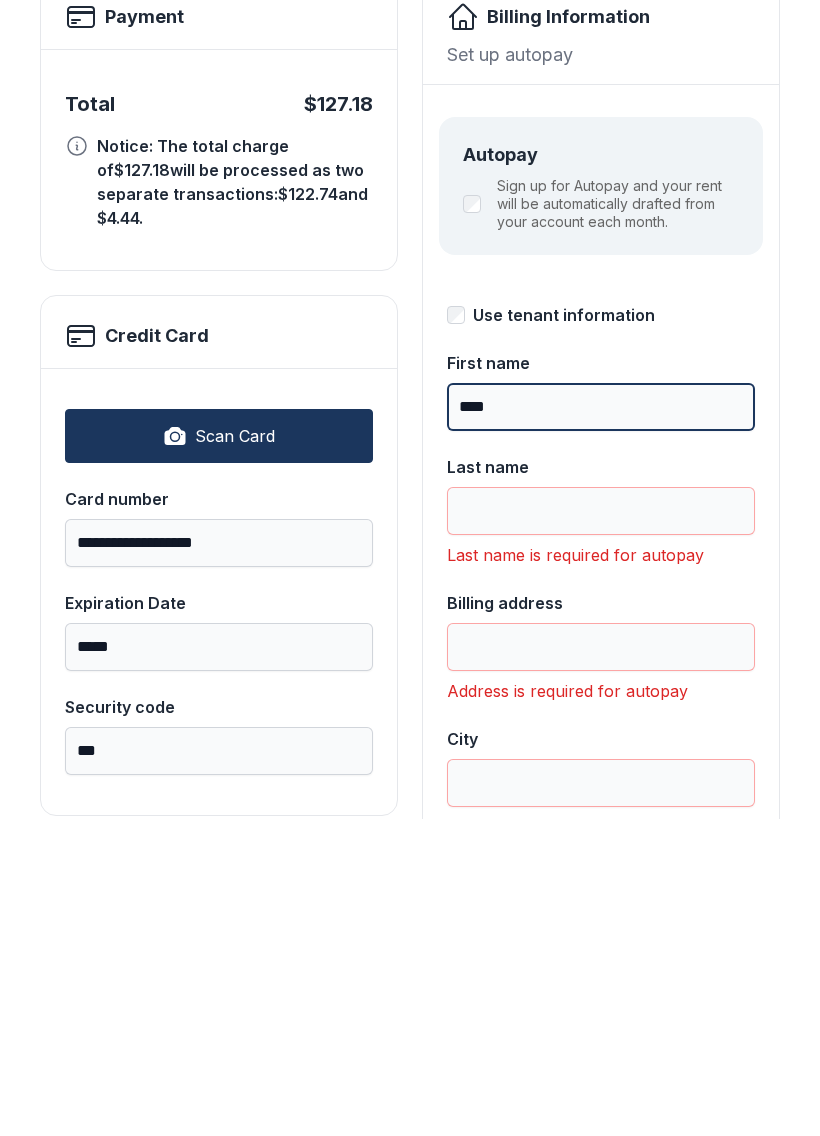 type on "****" 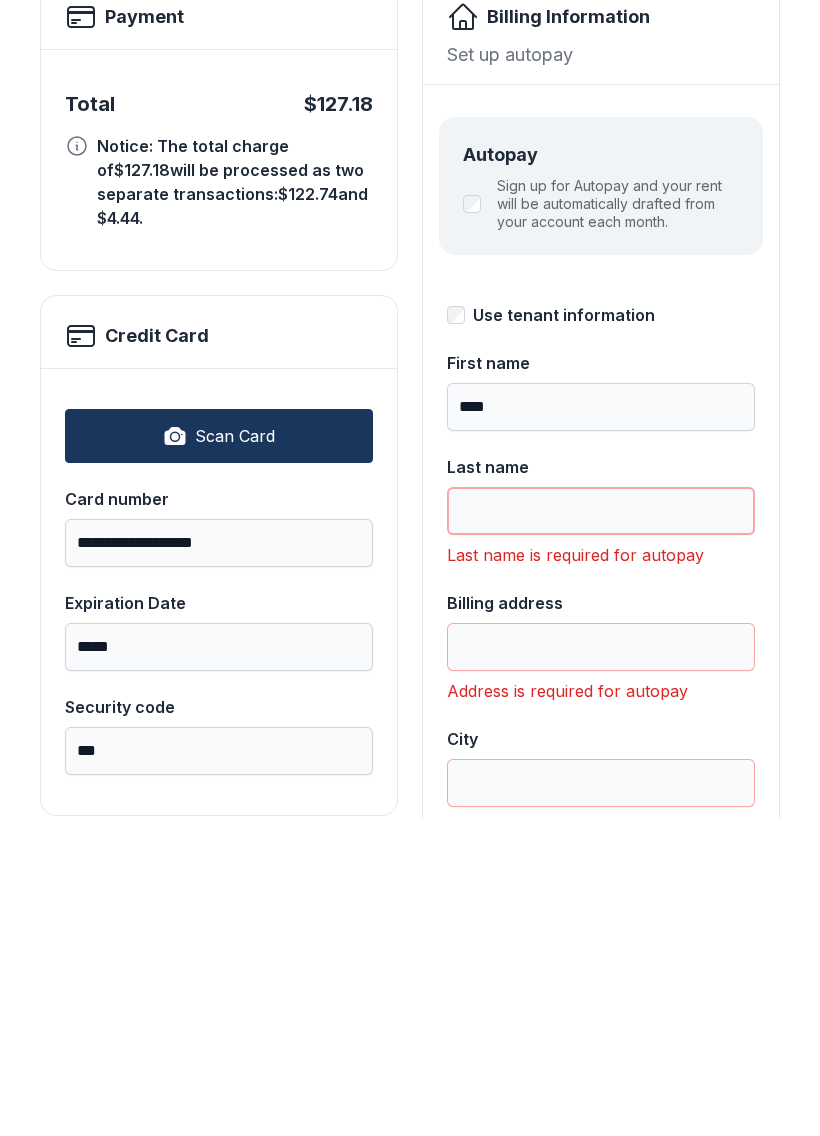 click on "Last name" at bounding box center [601, 828] 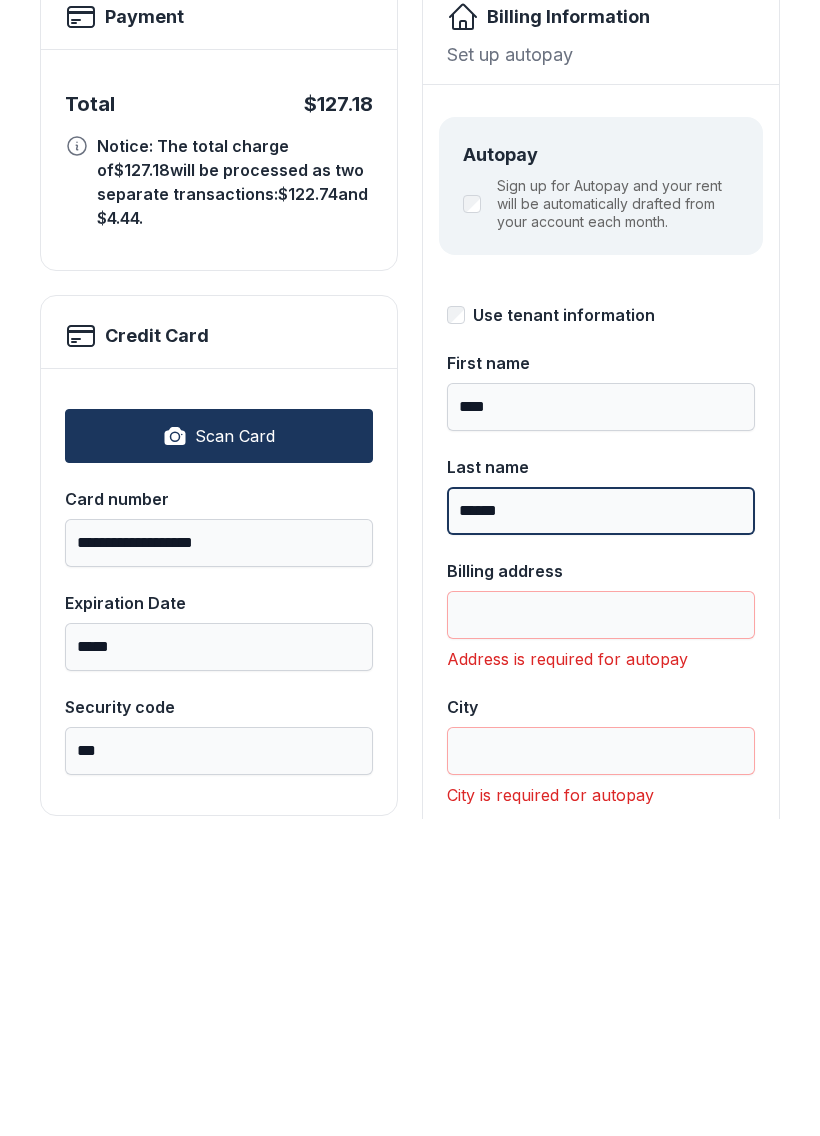 type on "******" 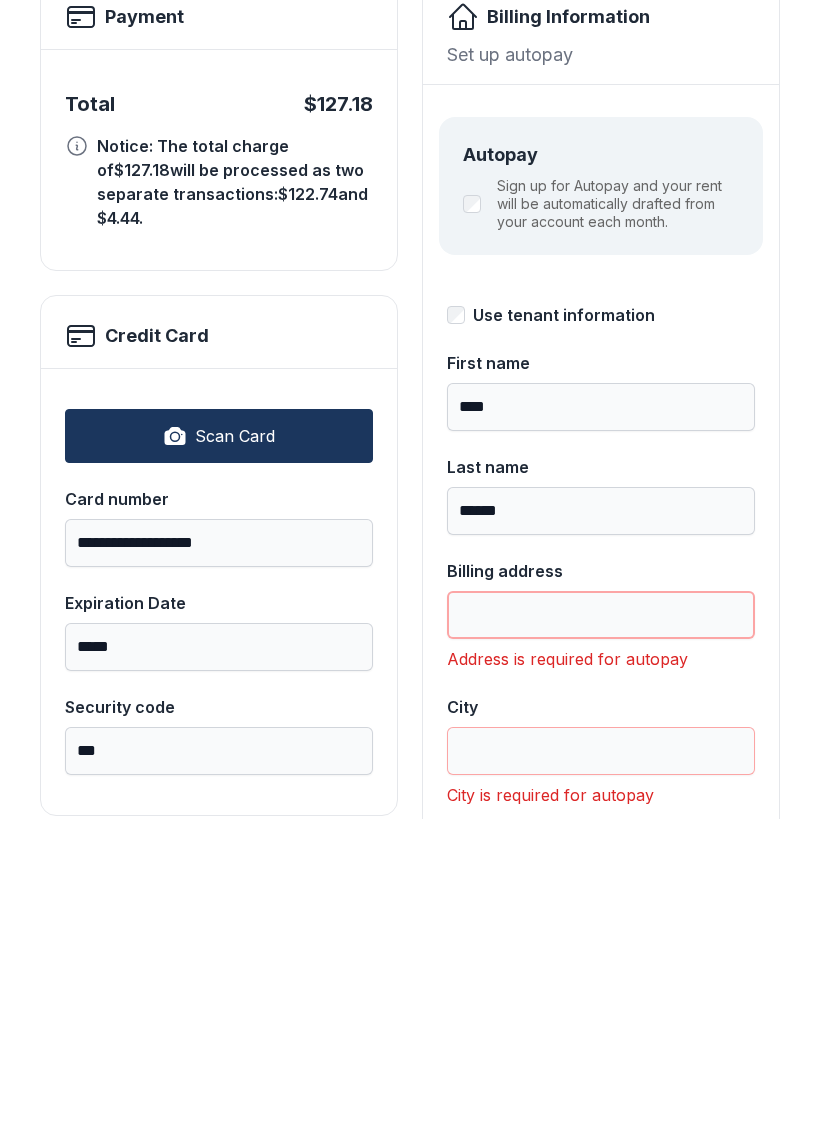 click on "Billing address" at bounding box center [601, 932] 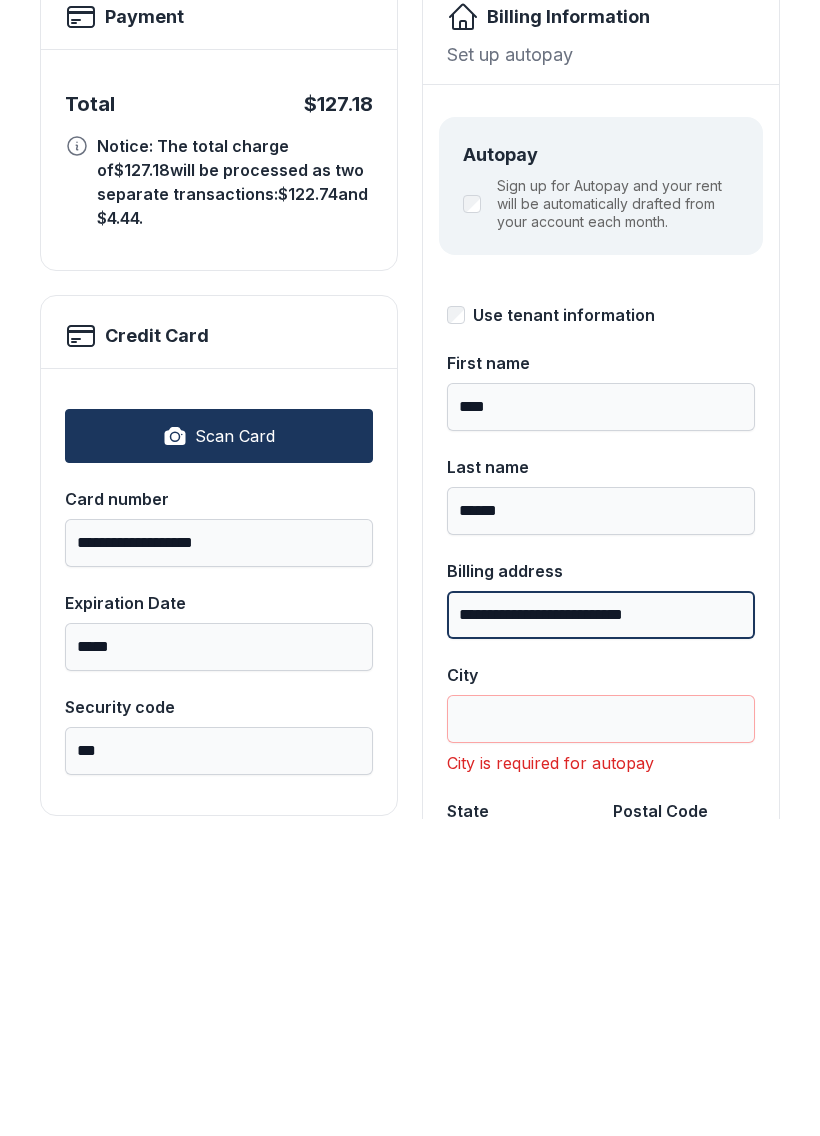 type on "**********" 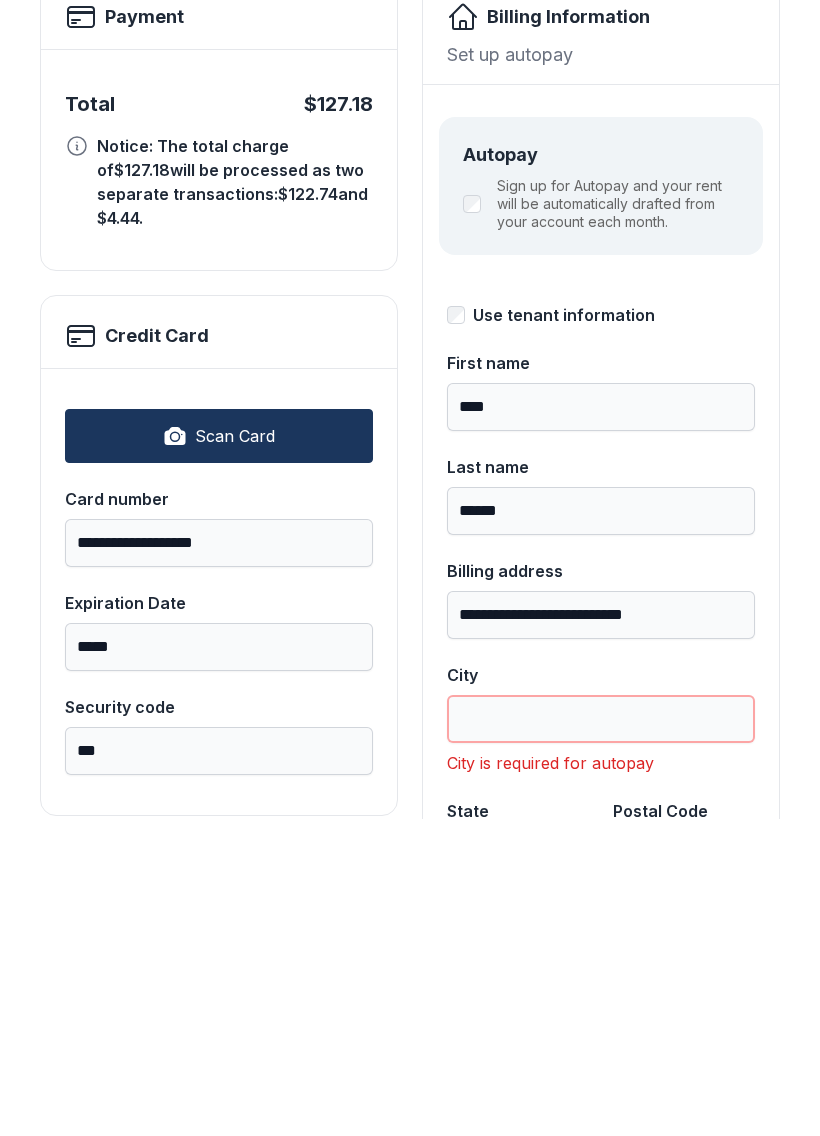 click on "City" at bounding box center (601, 1036) 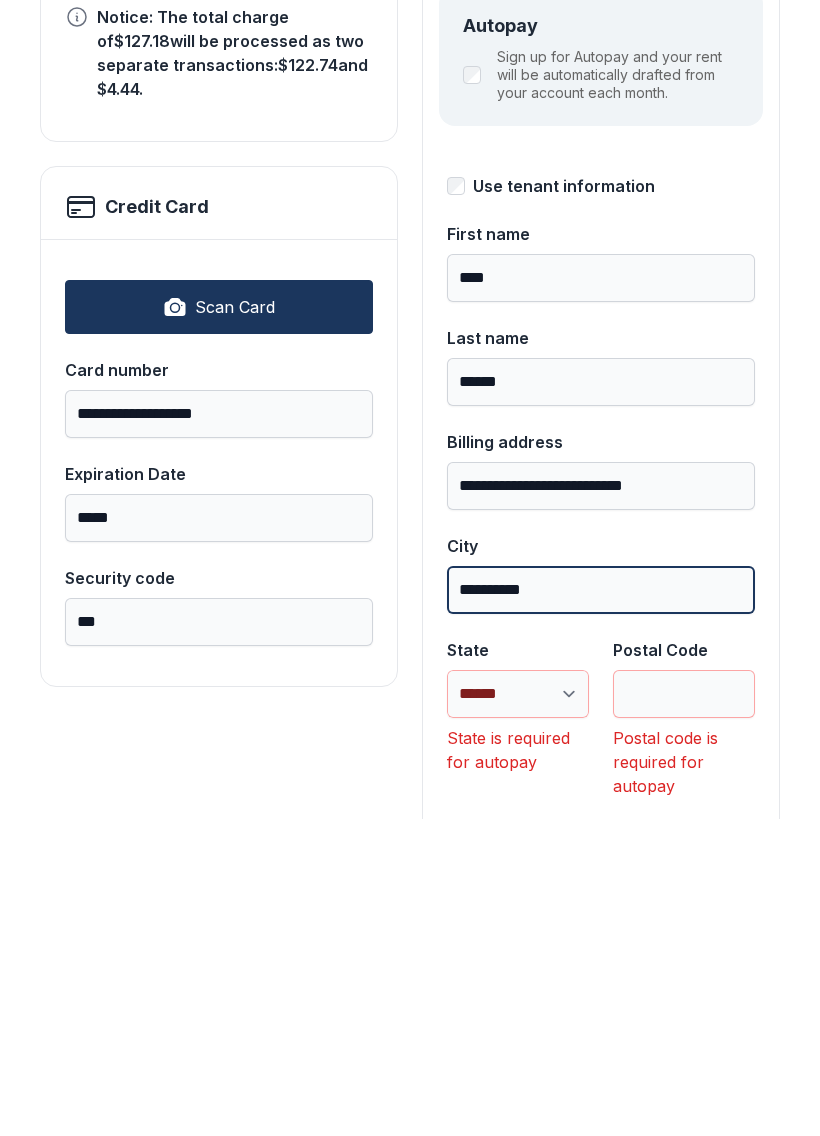 scroll, scrollTop: 251, scrollLeft: 0, axis: vertical 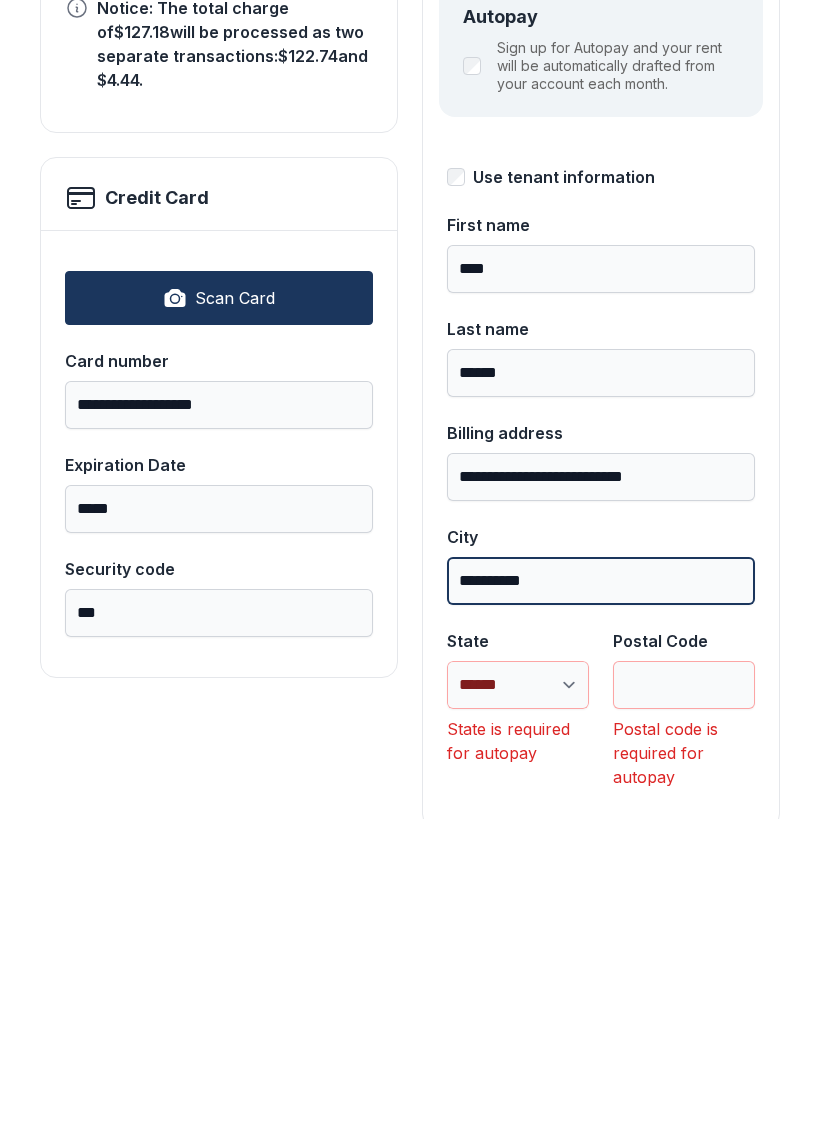 type on "**********" 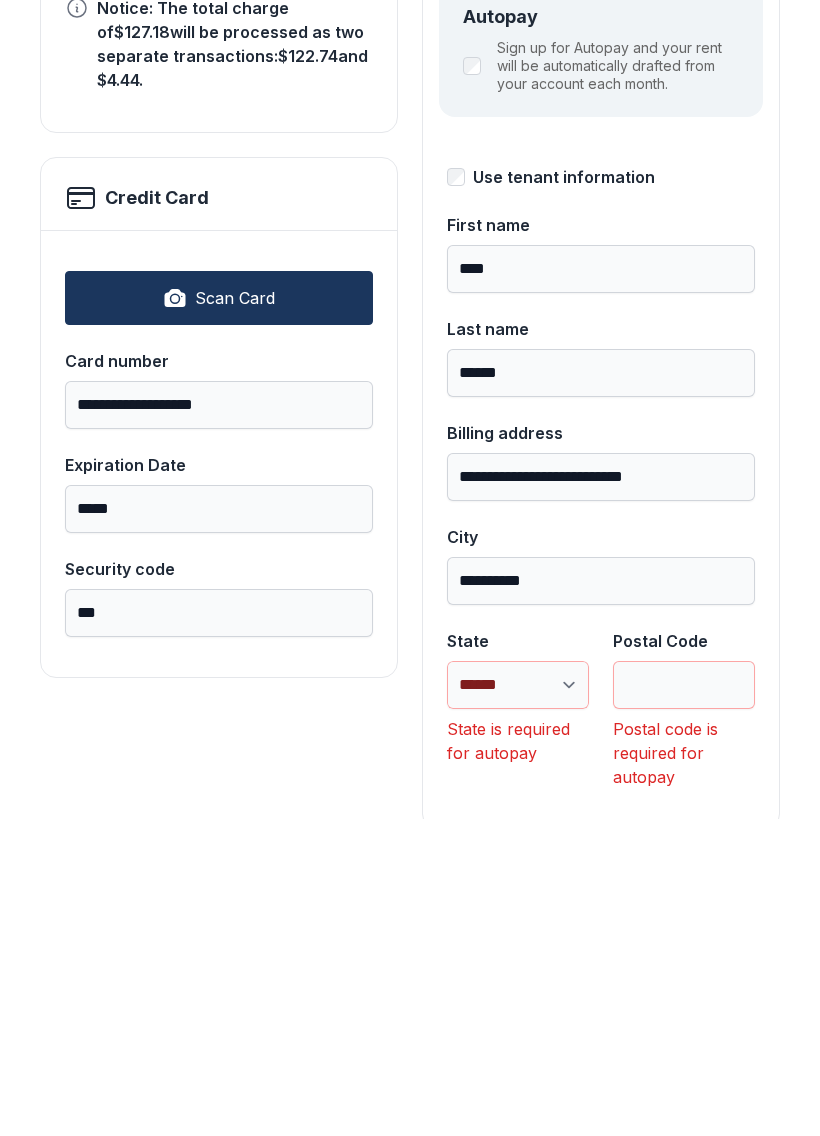 click on "**********" at bounding box center [518, 1002] 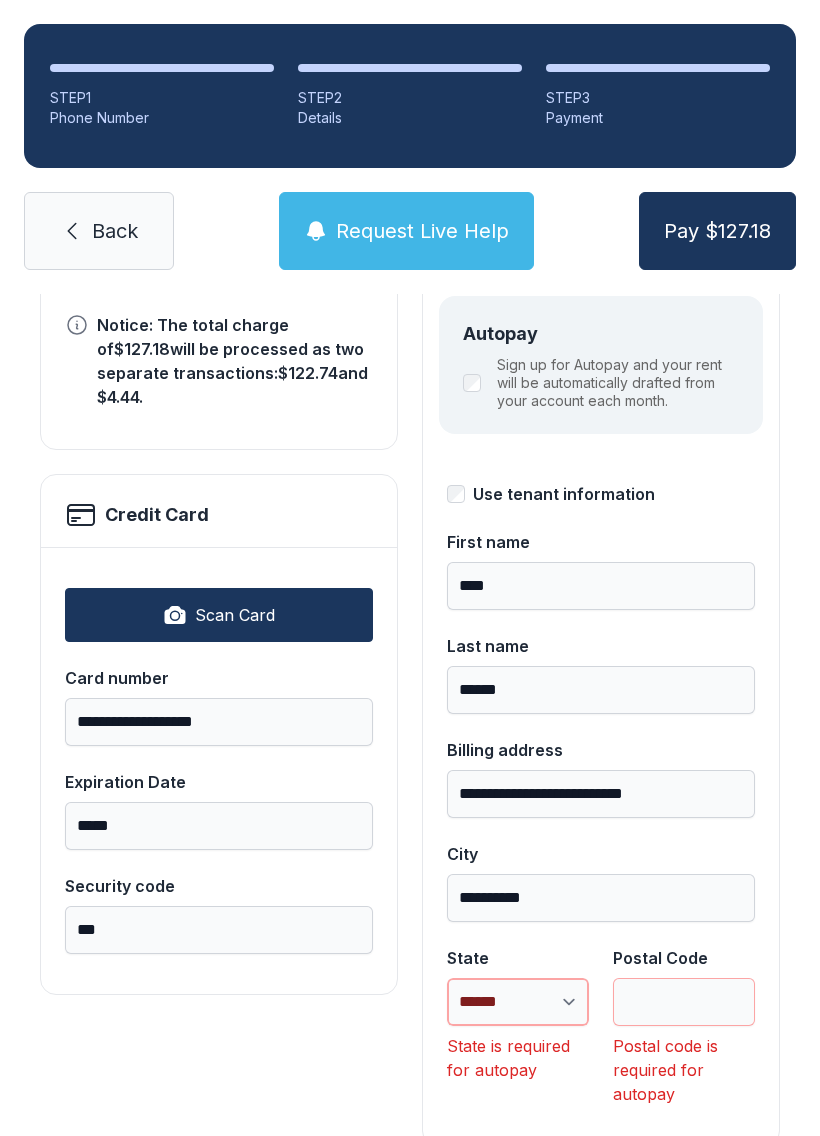 select on "**" 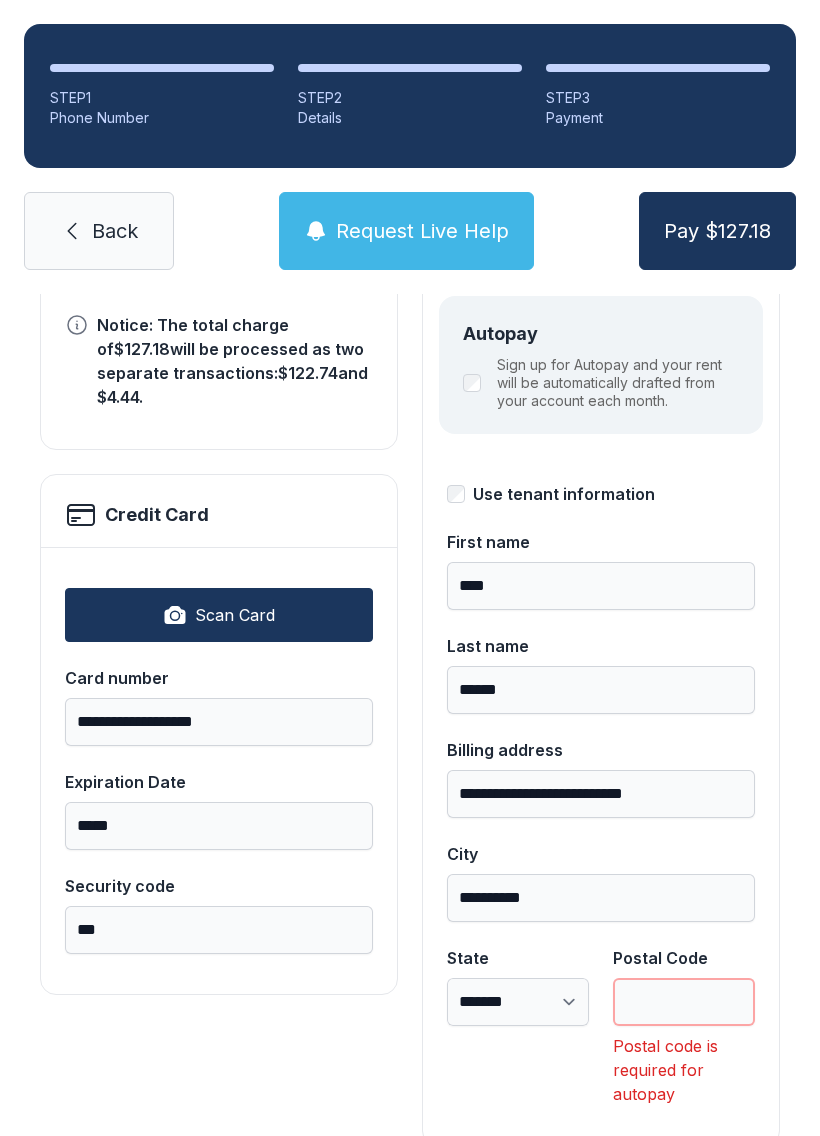 click on "Postal Code" at bounding box center (684, 1002) 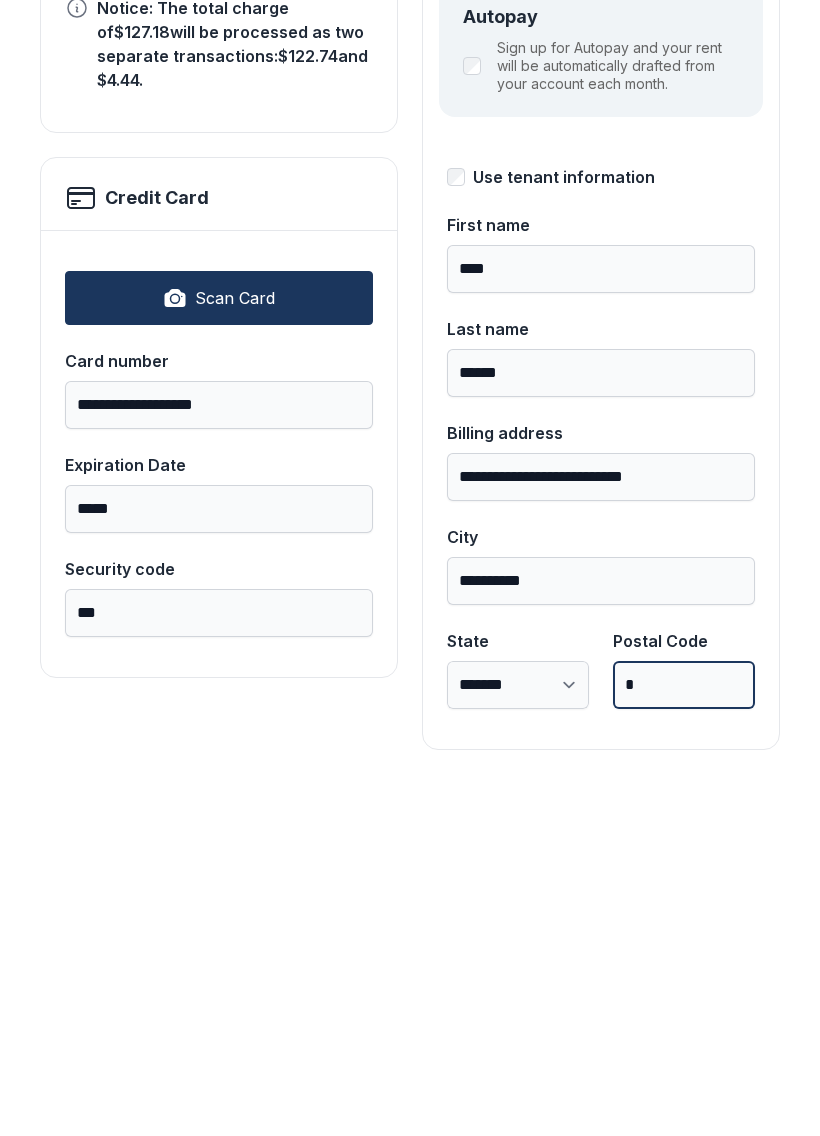 scroll, scrollTop: 218, scrollLeft: 0, axis: vertical 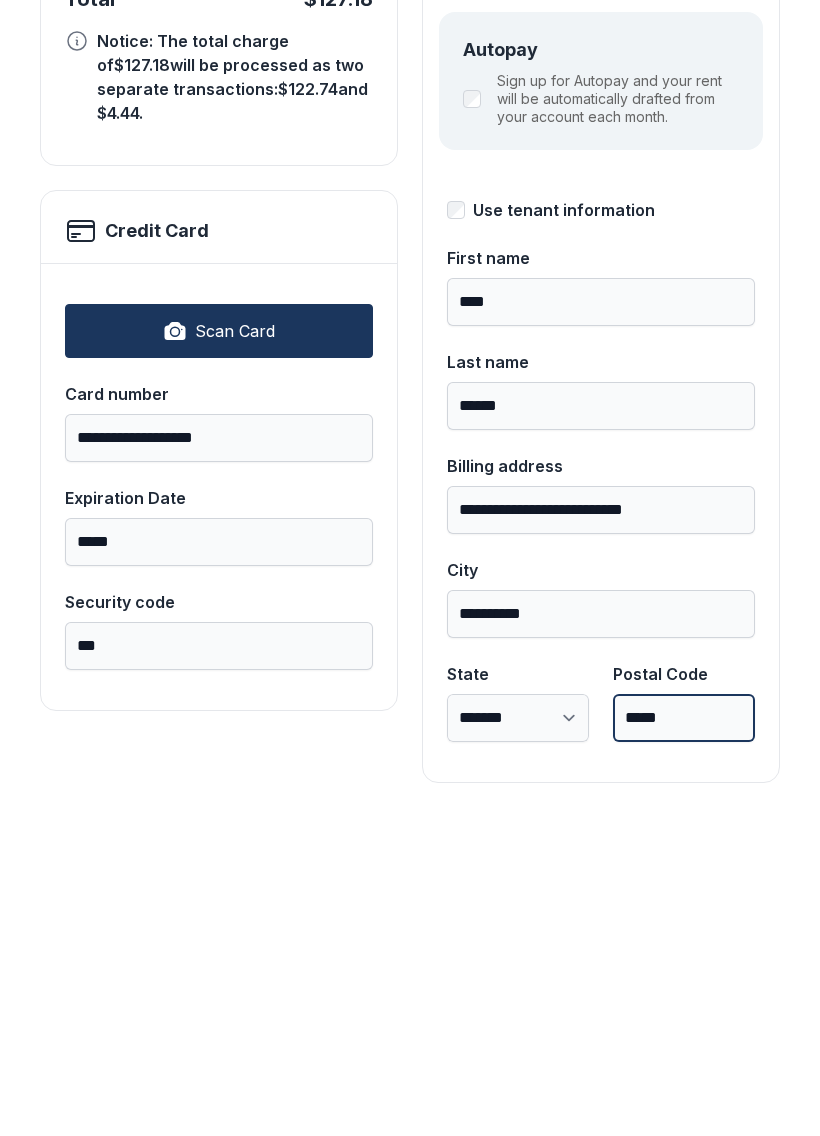 type on "*****" 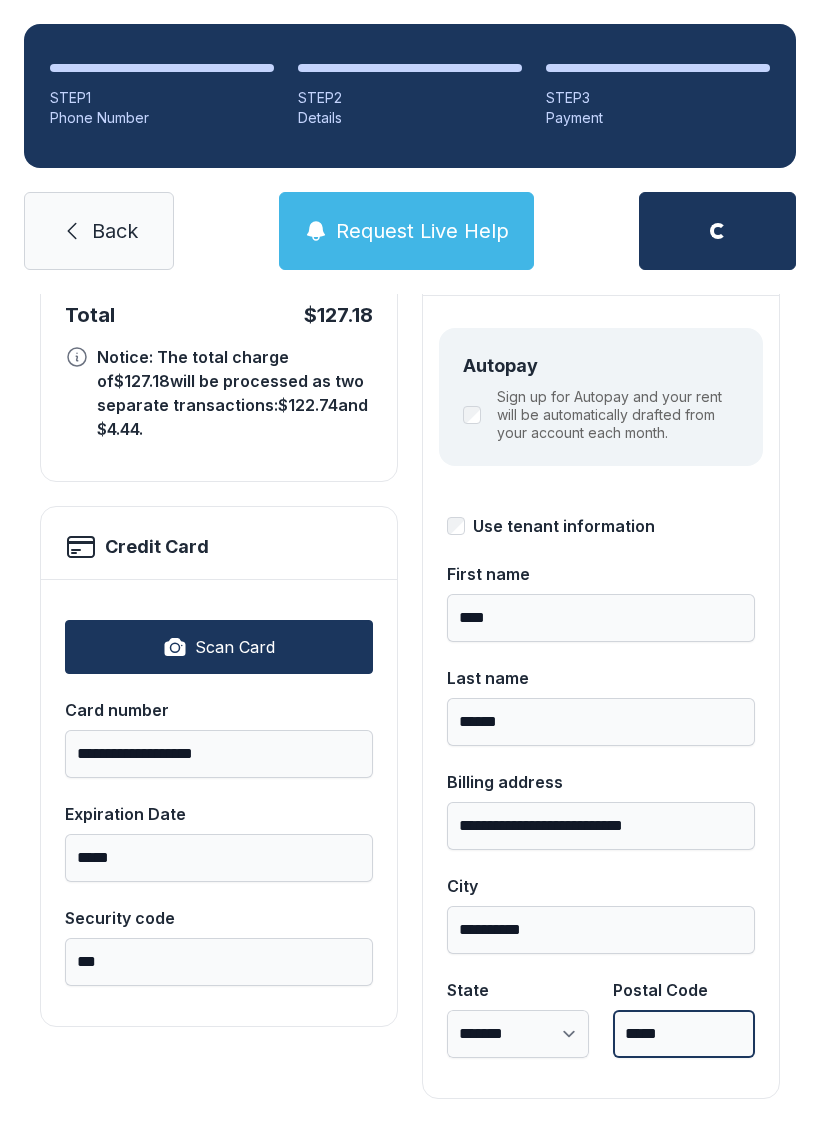 scroll, scrollTop: 218, scrollLeft: 0, axis: vertical 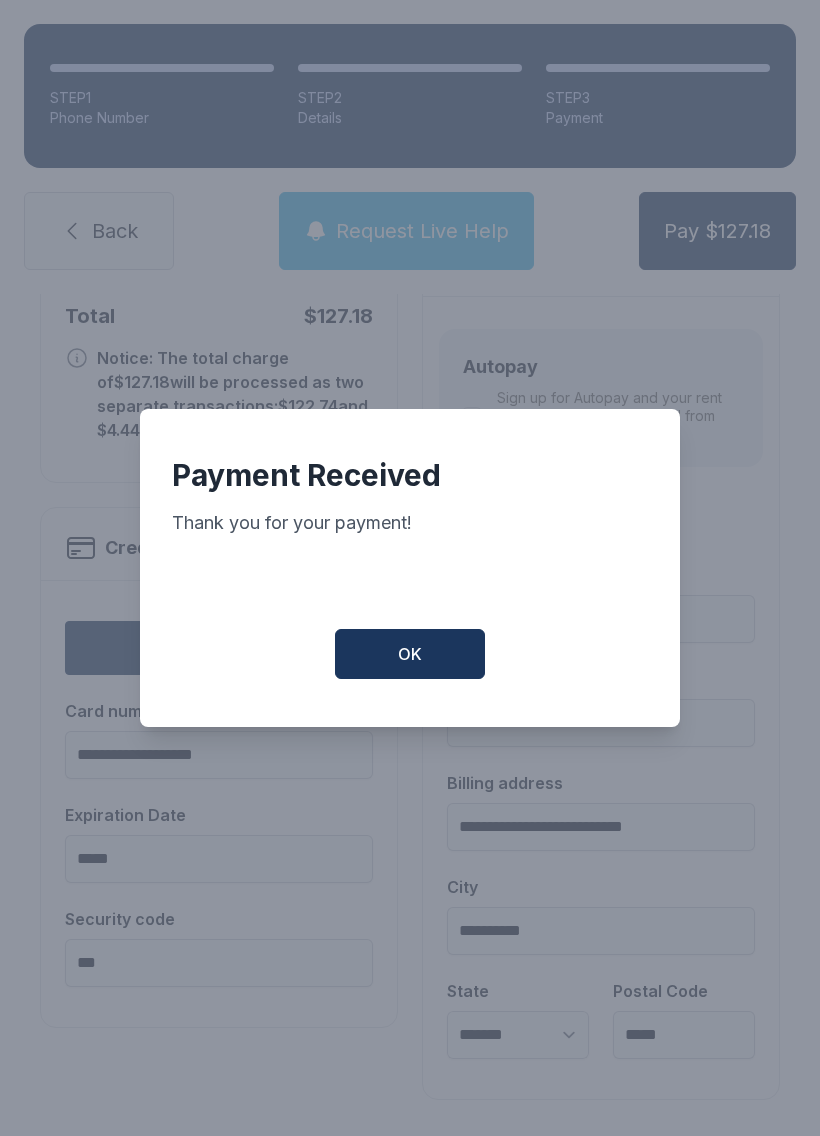 click on "OK" at bounding box center [410, 654] 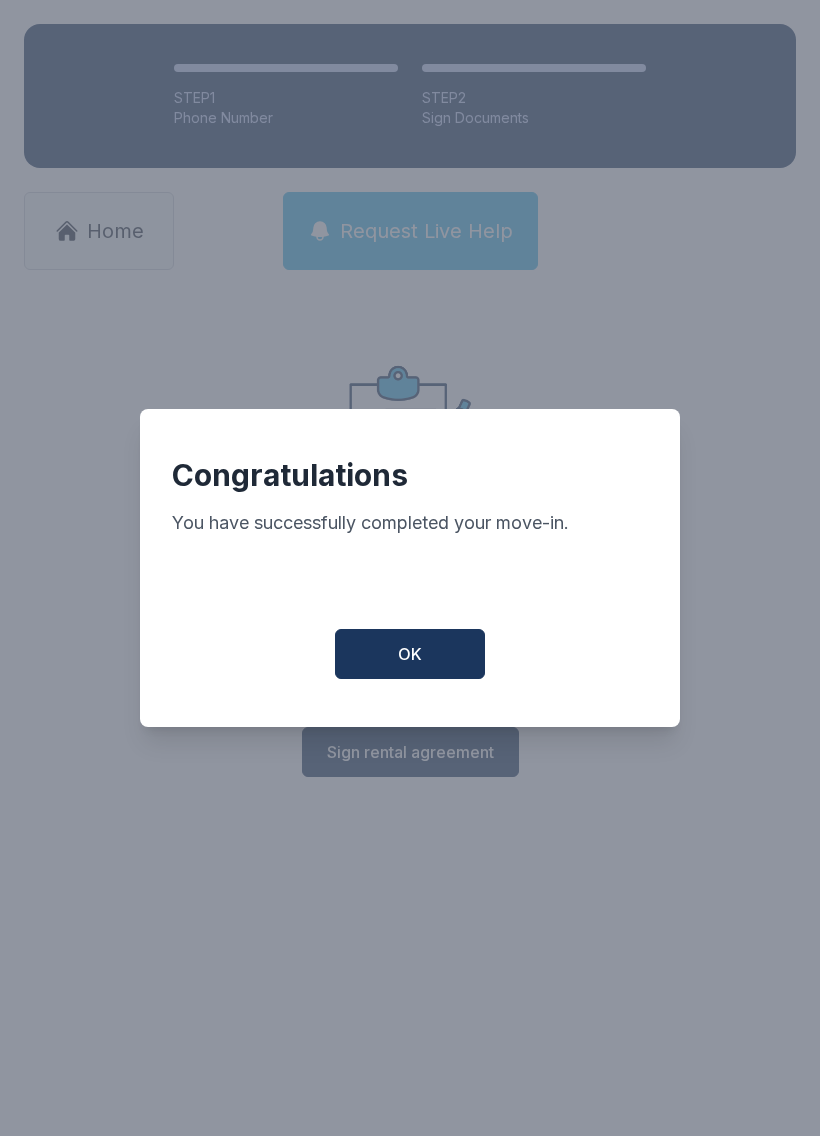 click on "OK" at bounding box center [410, 654] 